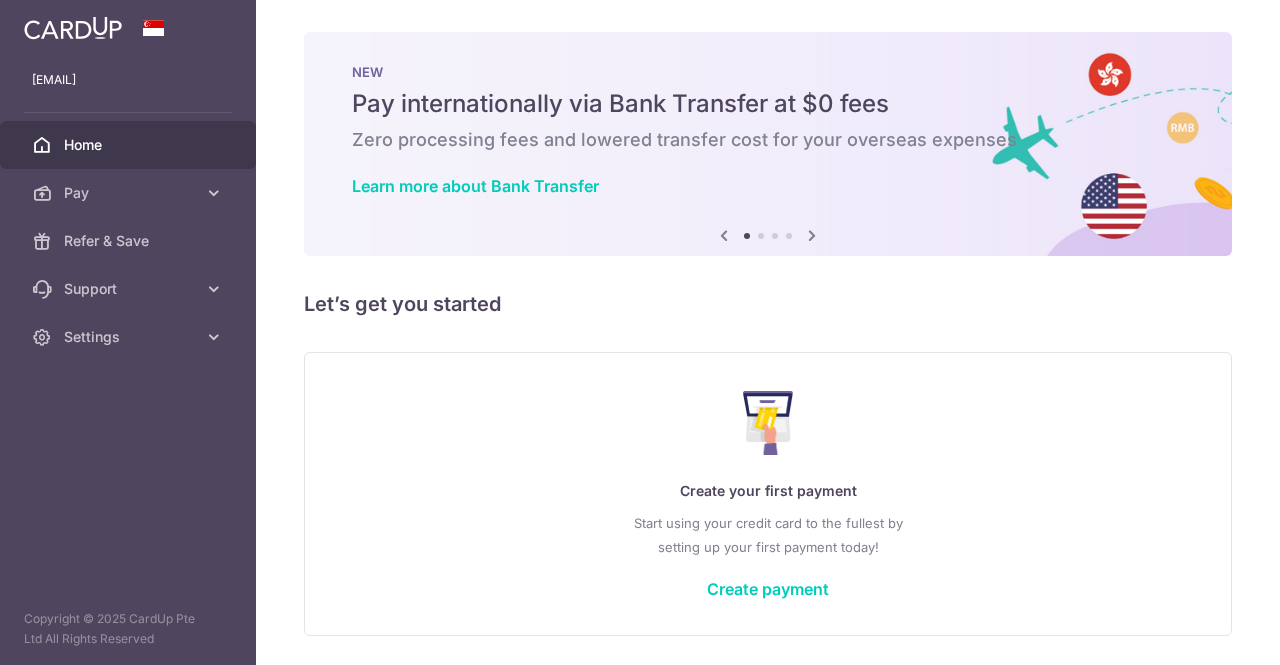 scroll, scrollTop: 0, scrollLeft: 0, axis: both 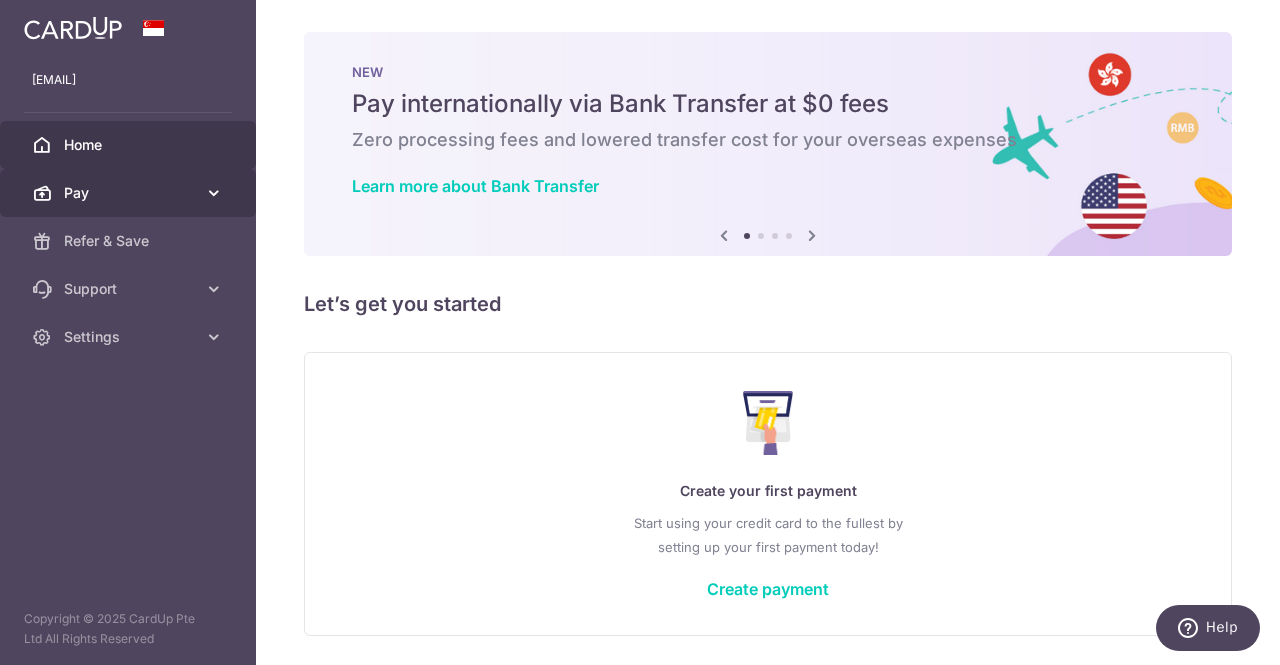 click on "Pay" at bounding box center (128, 193) 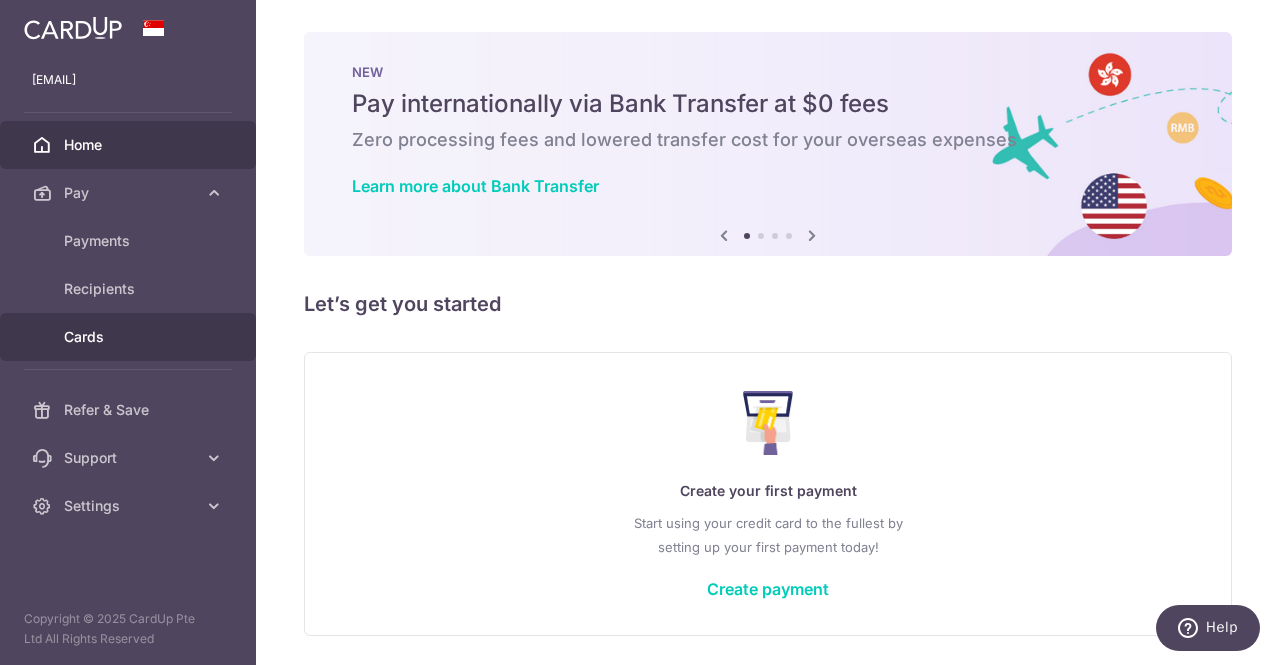 click on "Cards" at bounding box center (130, 337) 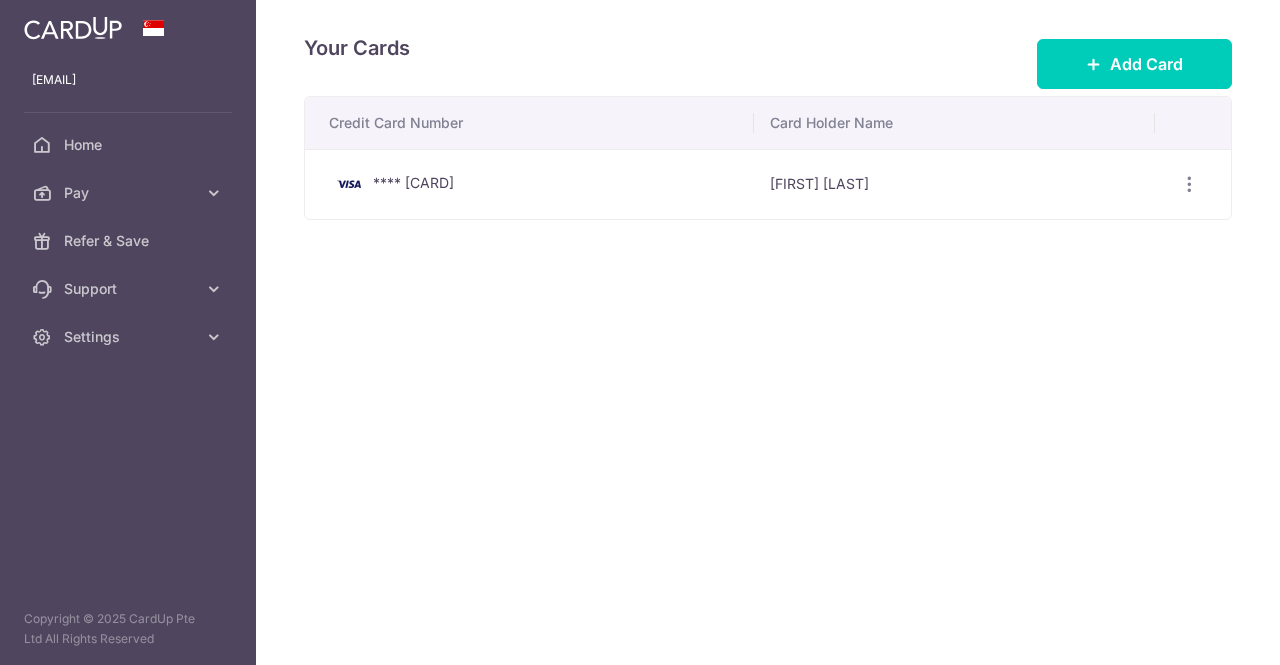 scroll, scrollTop: 0, scrollLeft: 0, axis: both 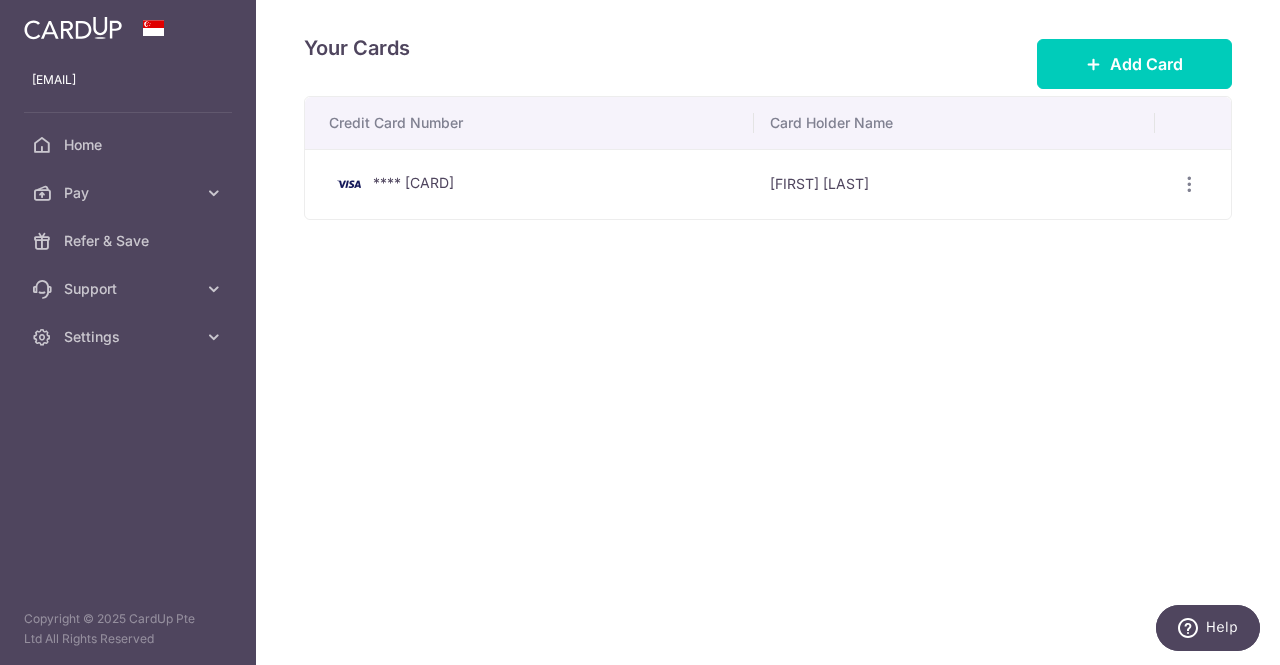 click on "Jun Ting Cho" at bounding box center [954, 184] 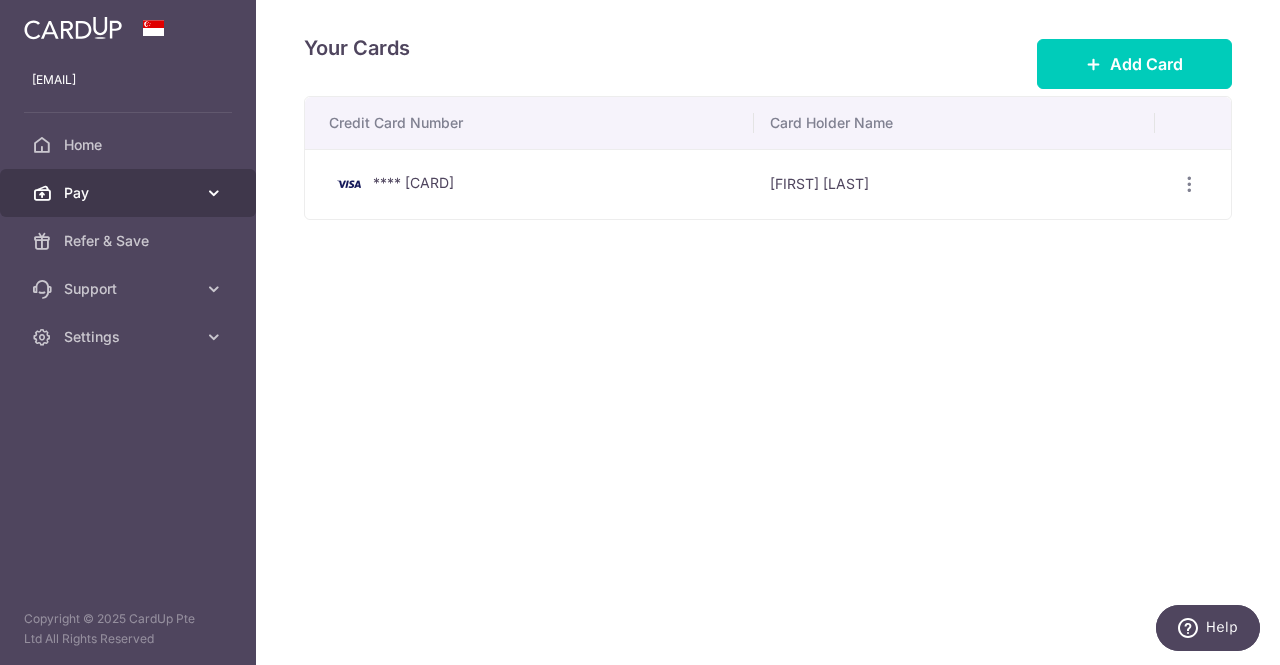 click on "Pay" at bounding box center (128, 193) 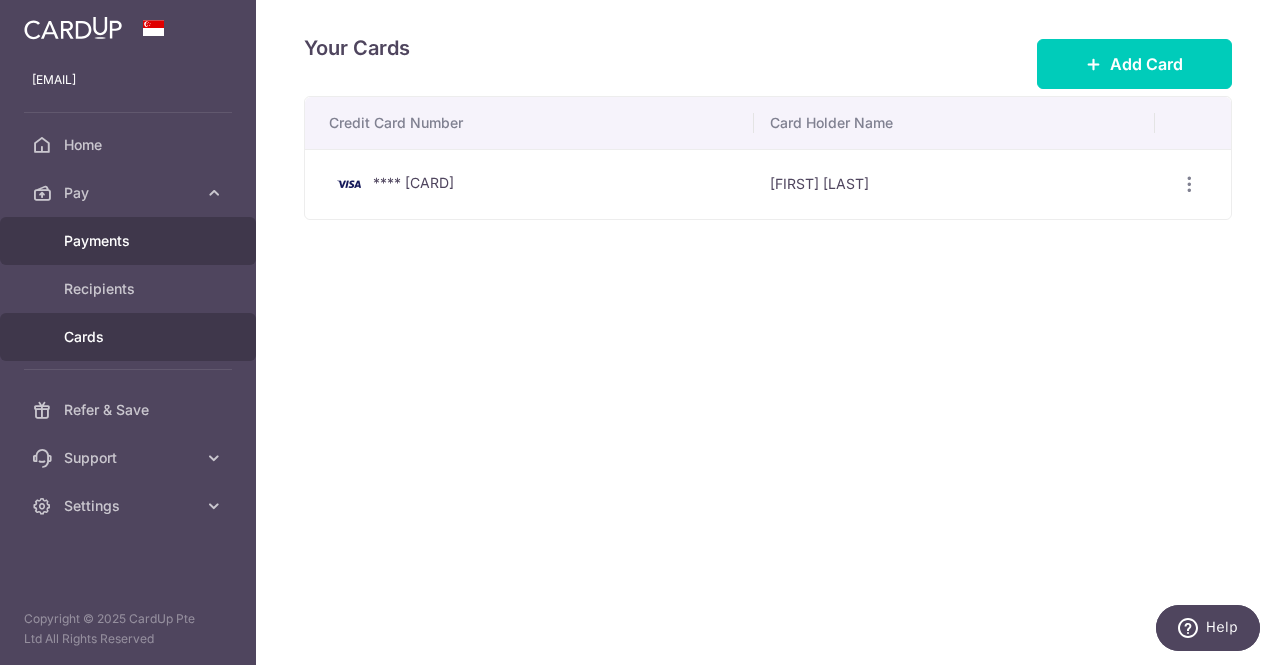 click on "Payments" at bounding box center (130, 241) 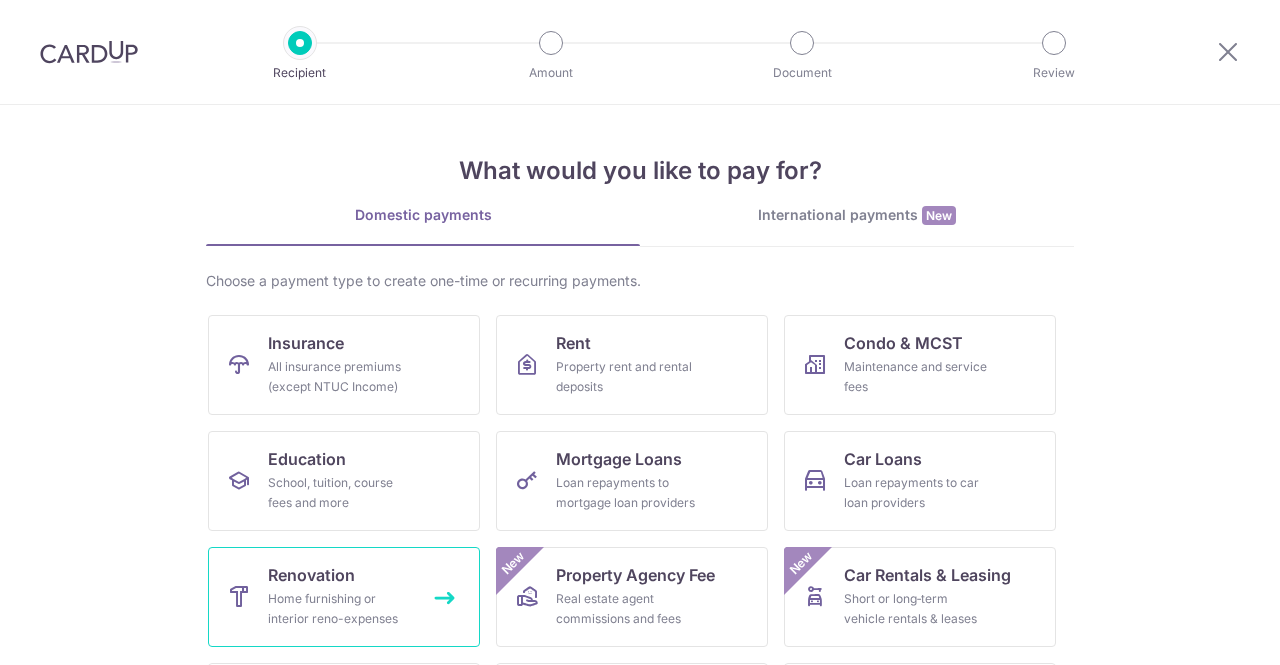 scroll, scrollTop: 0, scrollLeft: 0, axis: both 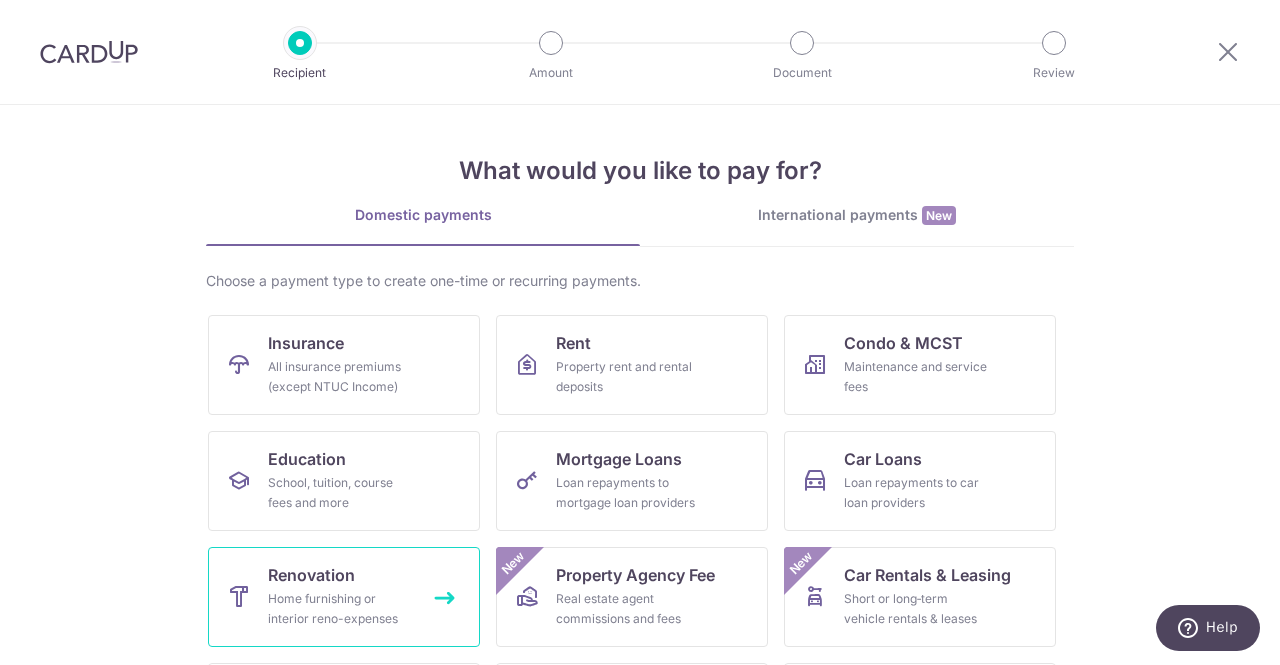 click on "Renovation Home furnishing or interior reno-expenses" at bounding box center [344, 597] 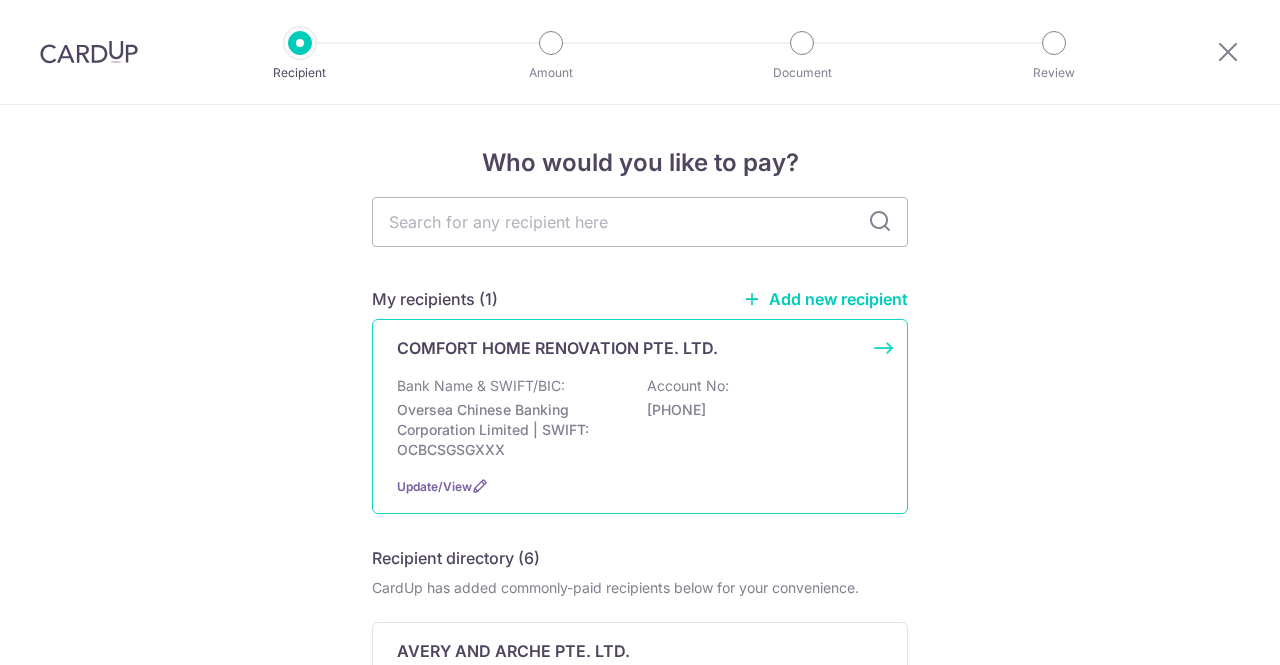 scroll, scrollTop: 0, scrollLeft: 0, axis: both 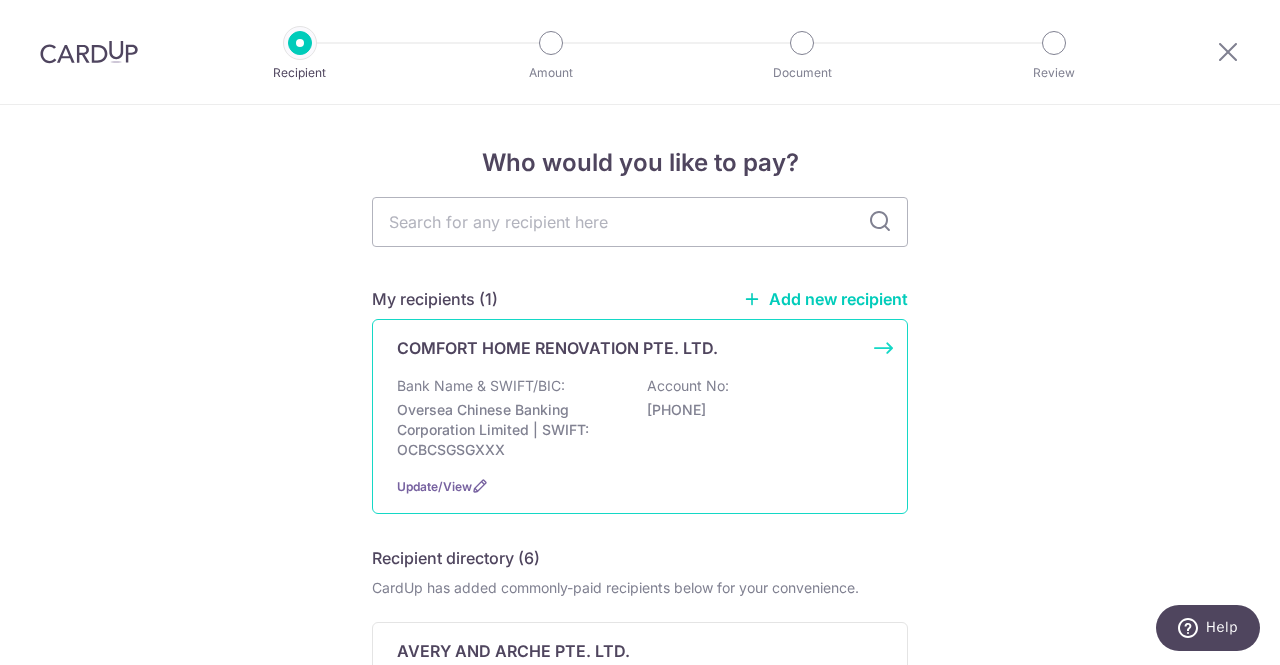 click on "687770966001" at bounding box center (759, 410) 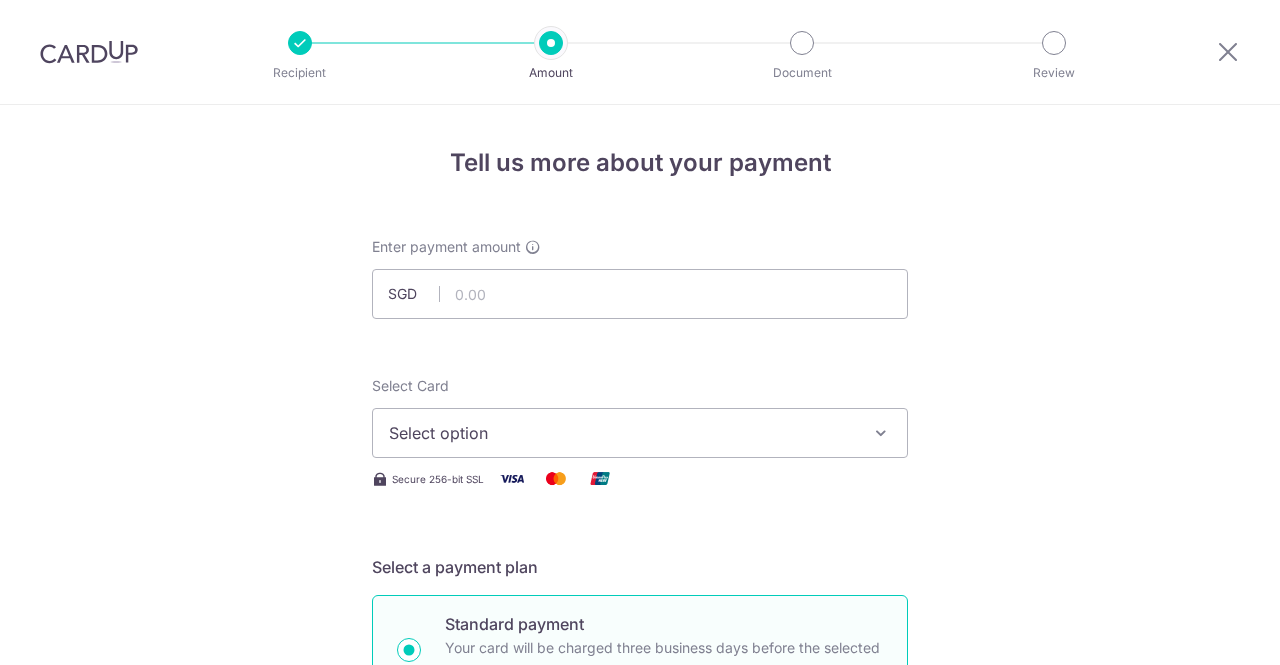 scroll, scrollTop: 0, scrollLeft: 0, axis: both 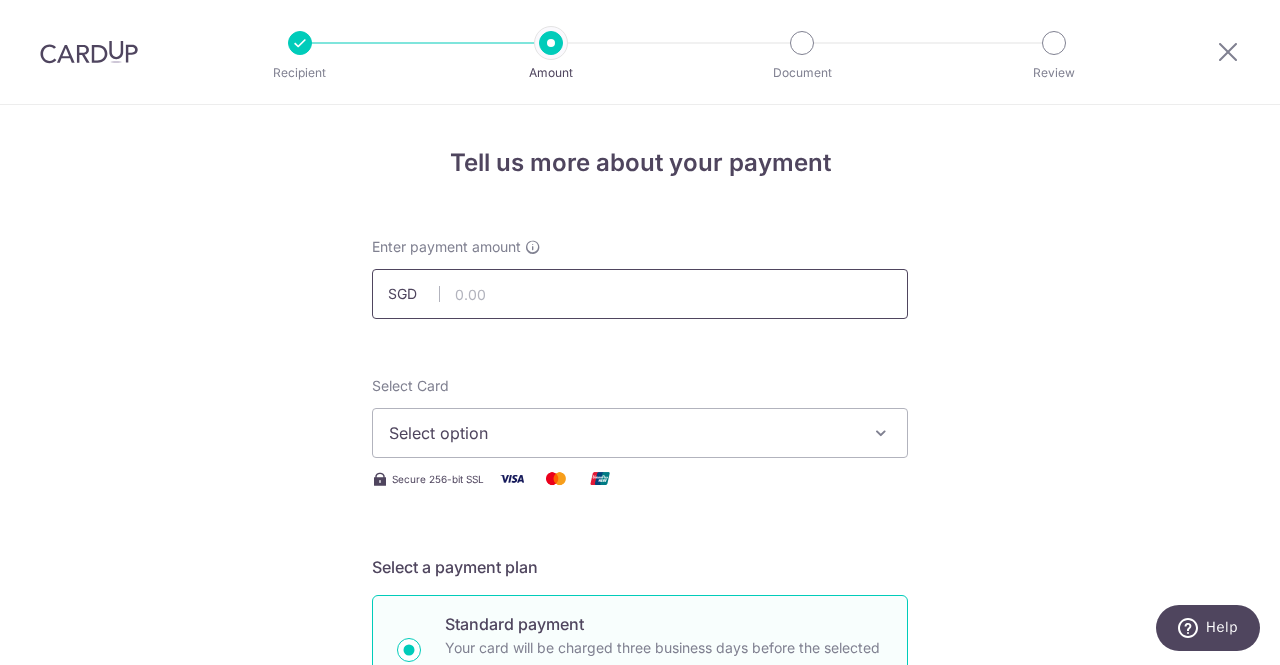 click at bounding box center (640, 294) 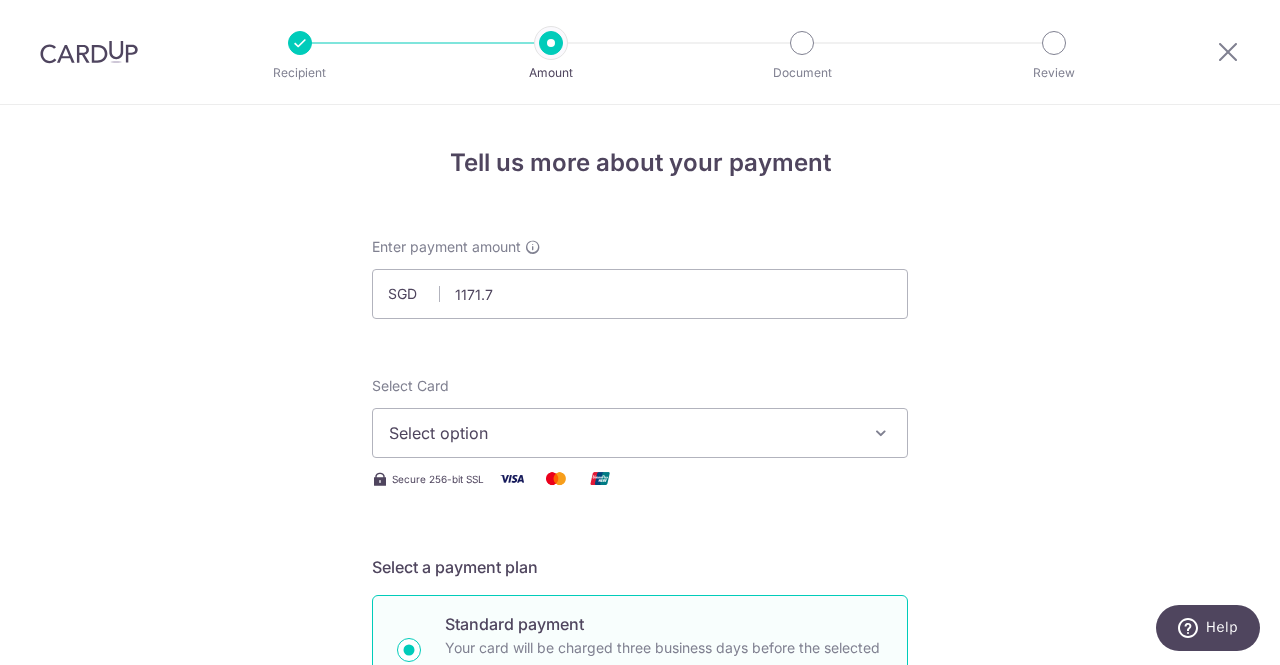 type on "1,171.70" 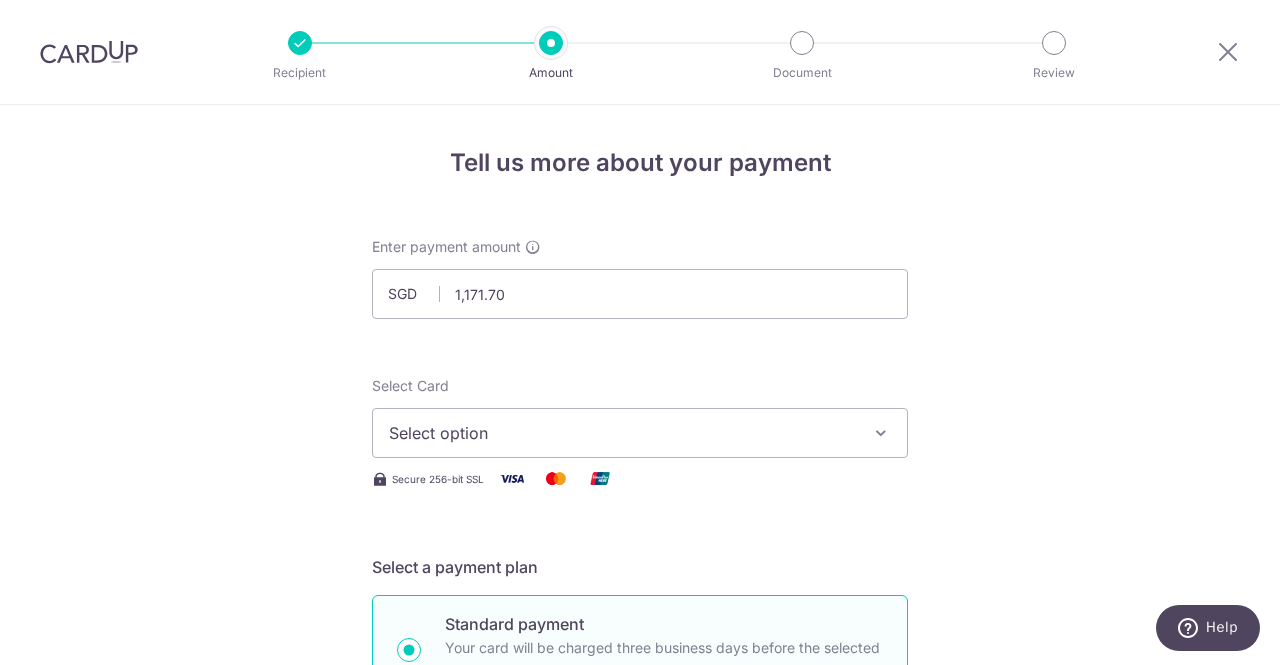 click on "Tell us more about your payment
Enter payment amount
SGD
1,171.70
1171.70
Select Card
Select option
Add credit card
Your Cards
**** 3646
Secure 256-bit SSL
Text
New card details
Card
Secure 256-bit SSL" at bounding box center (640, 1076) 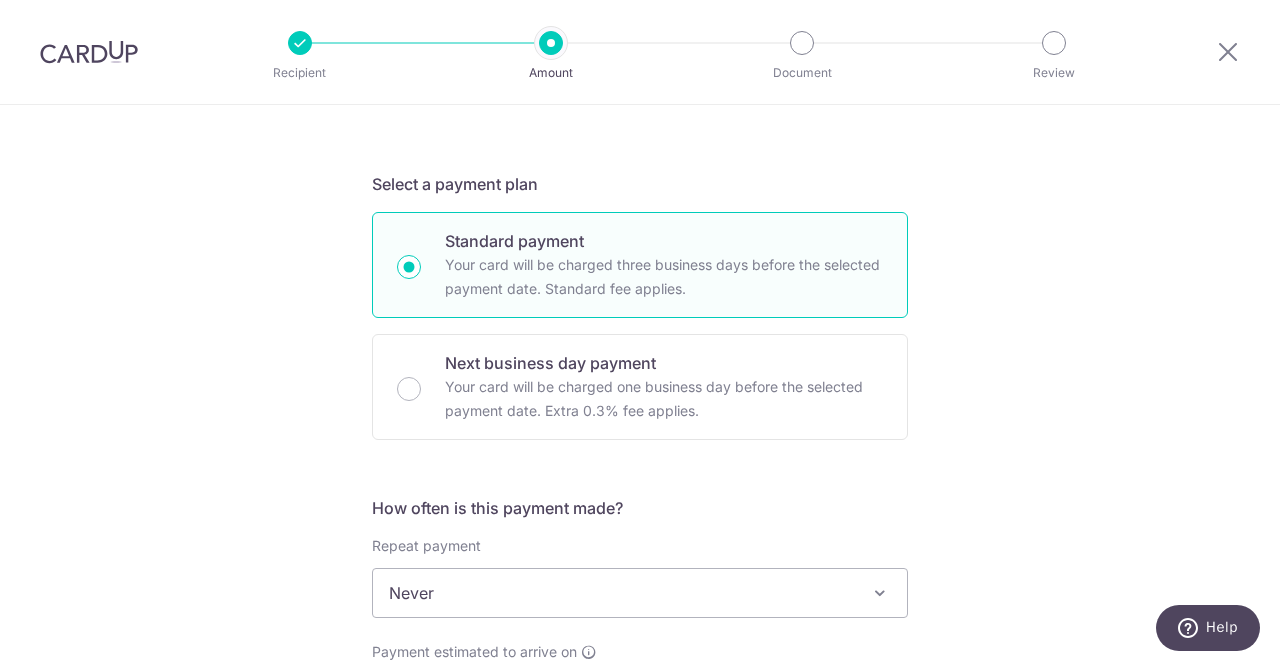 scroll, scrollTop: 85, scrollLeft: 0, axis: vertical 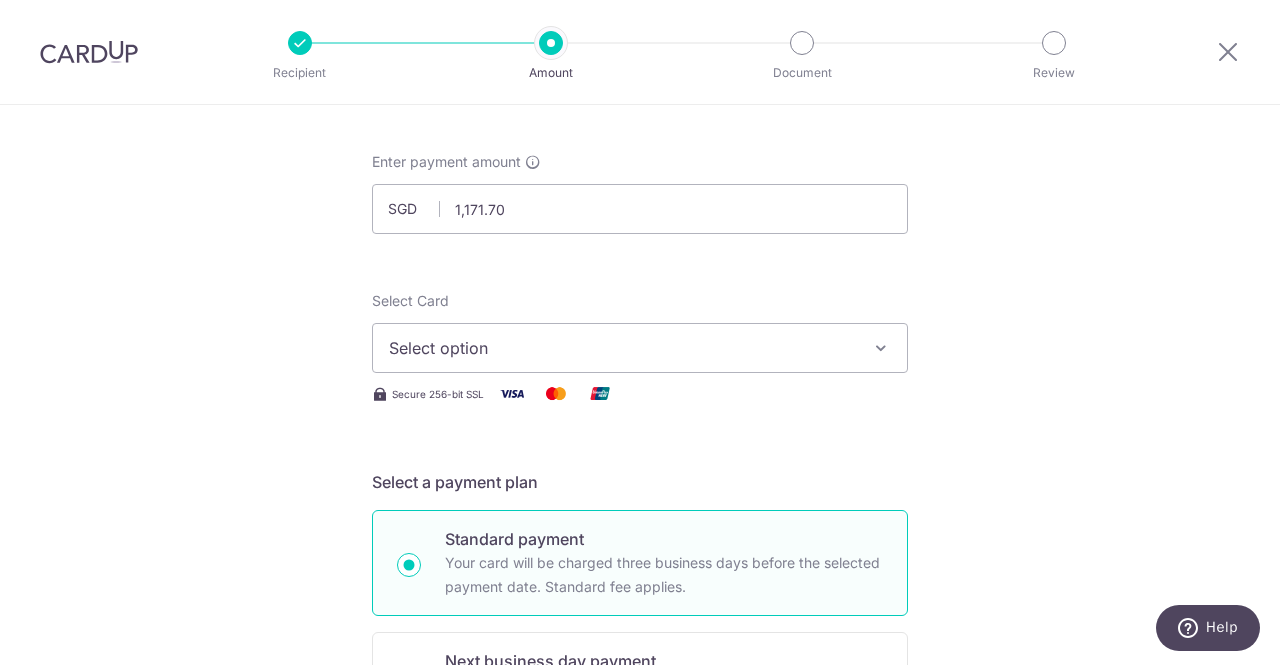 click on "Select option" at bounding box center (640, 348) 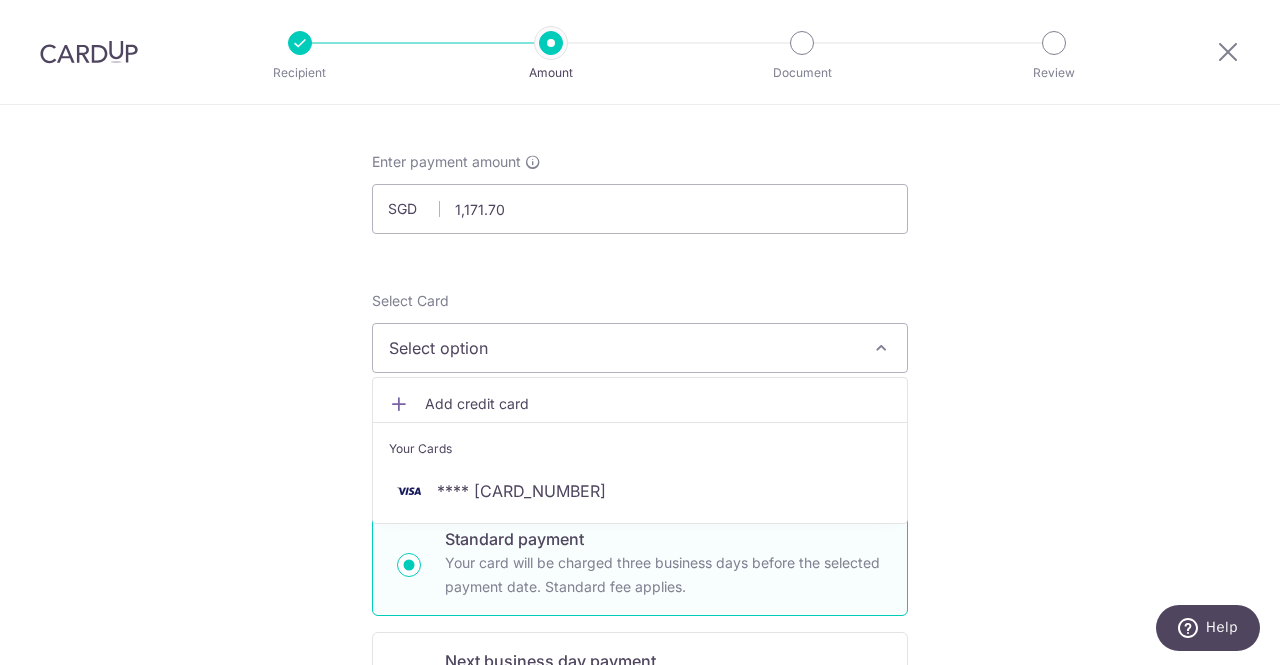 click on "Add credit card" at bounding box center (658, 404) 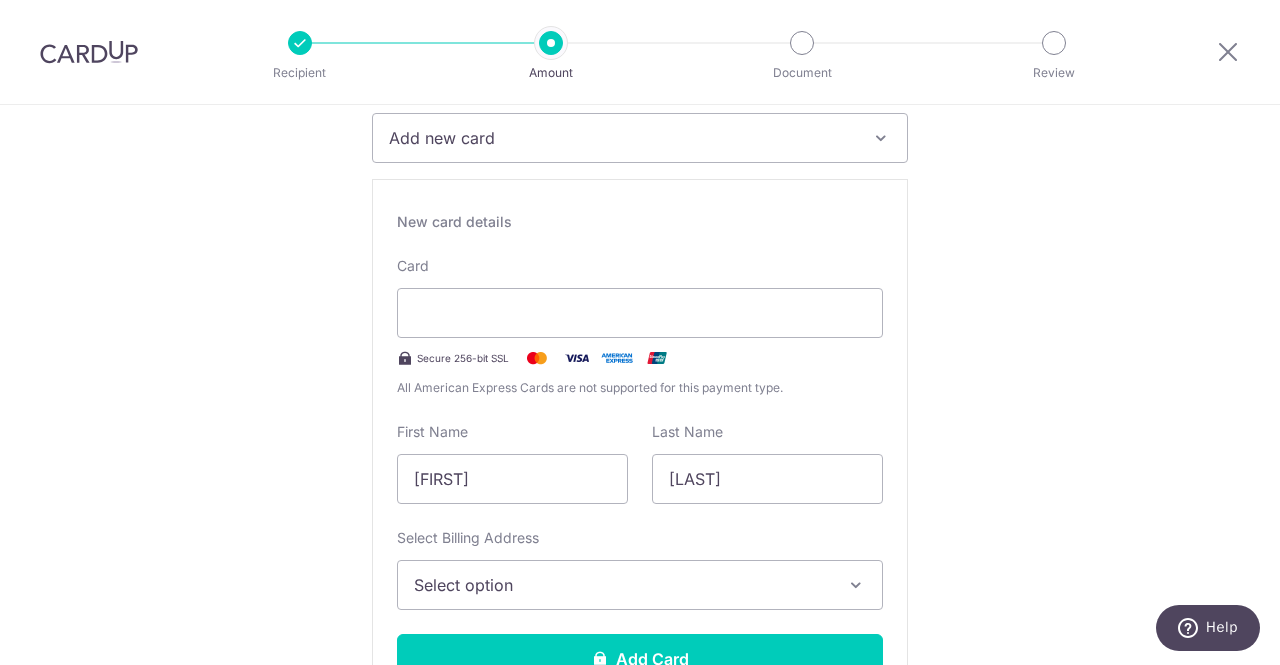 scroll, scrollTop: 459, scrollLeft: 0, axis: vertical 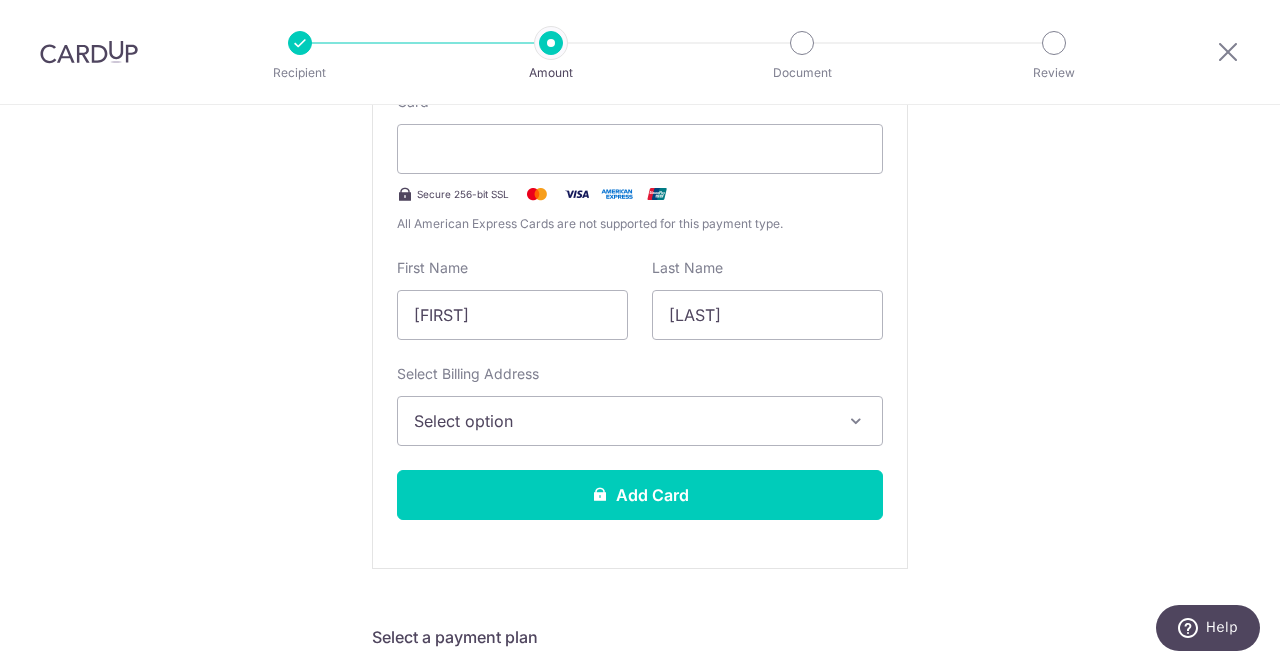click on "Select option" at bounding box center [622, 421] 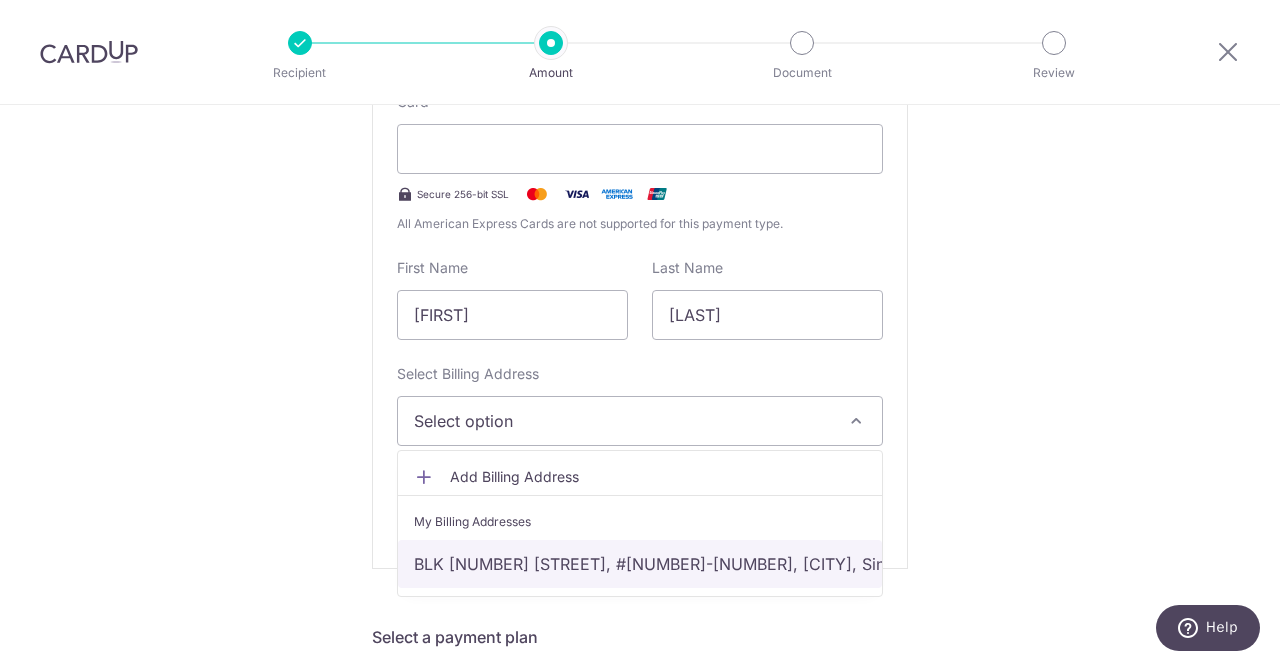 click on "BLK [NUMBER] [STREET], #[NUMBER]-[NUMBER], [CITY], [COUNTRY]-[POSTAL_CODE]" at bounding box center (640, 564) 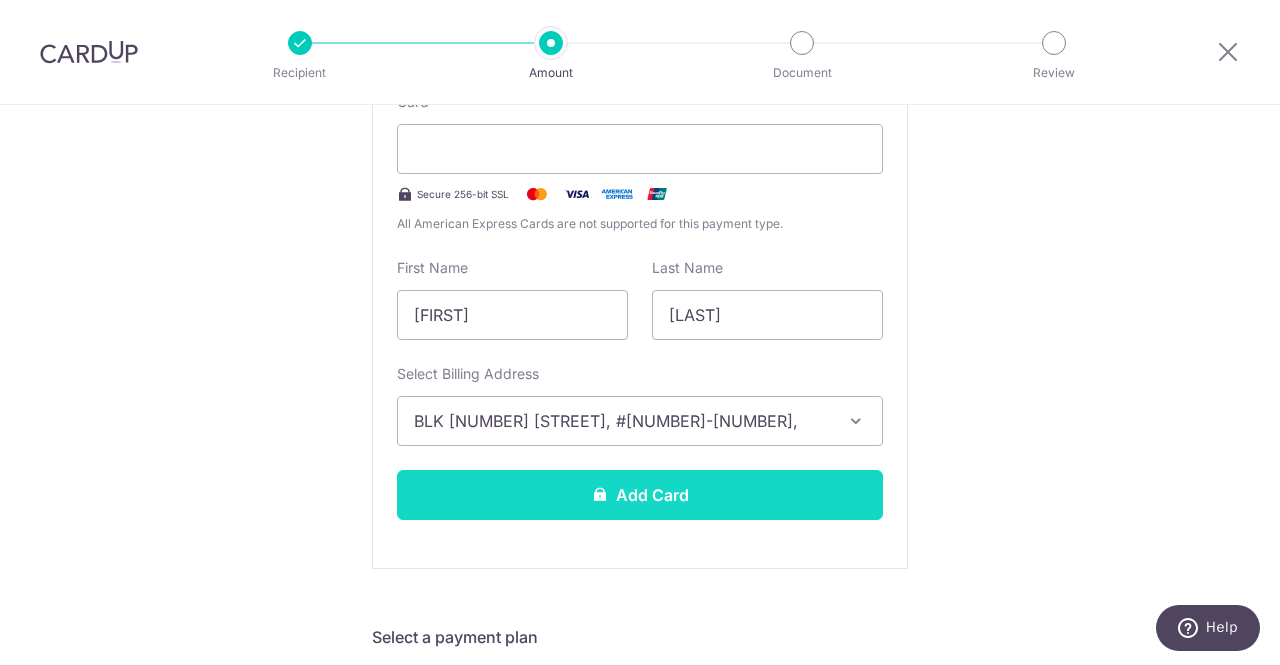 click on "Add Card" at bounding box center [640, 495] 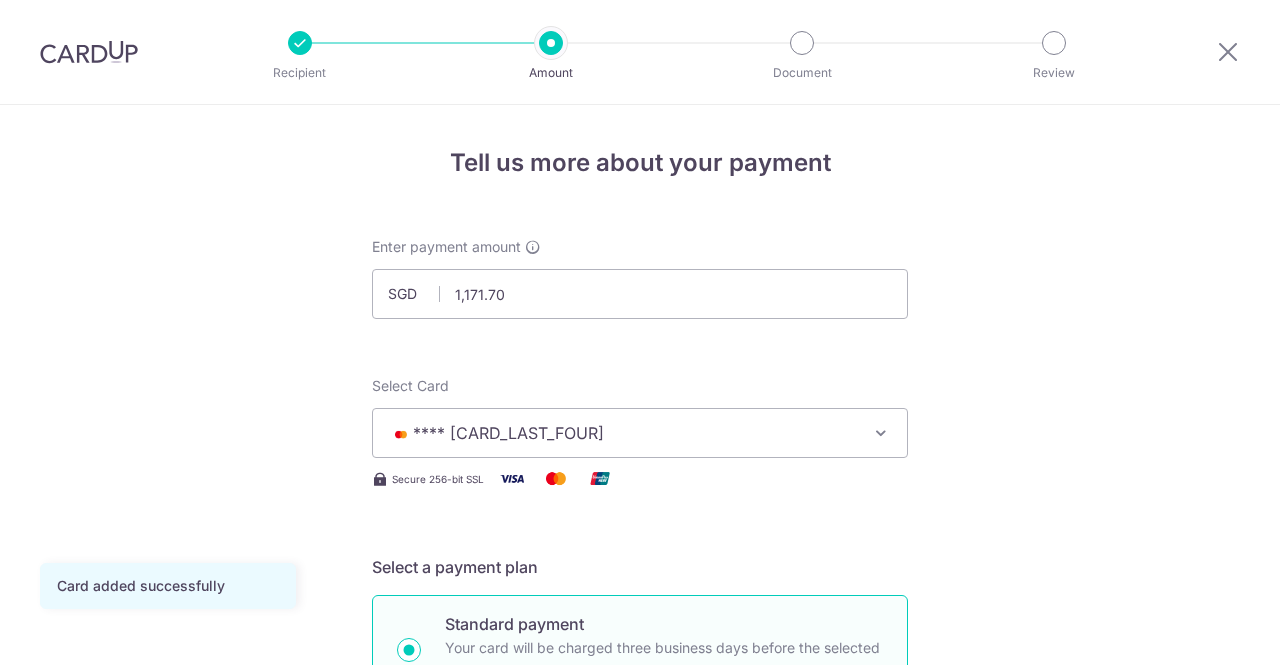scroll, scrollTop: 0, scrollLeft: 0, axis: both 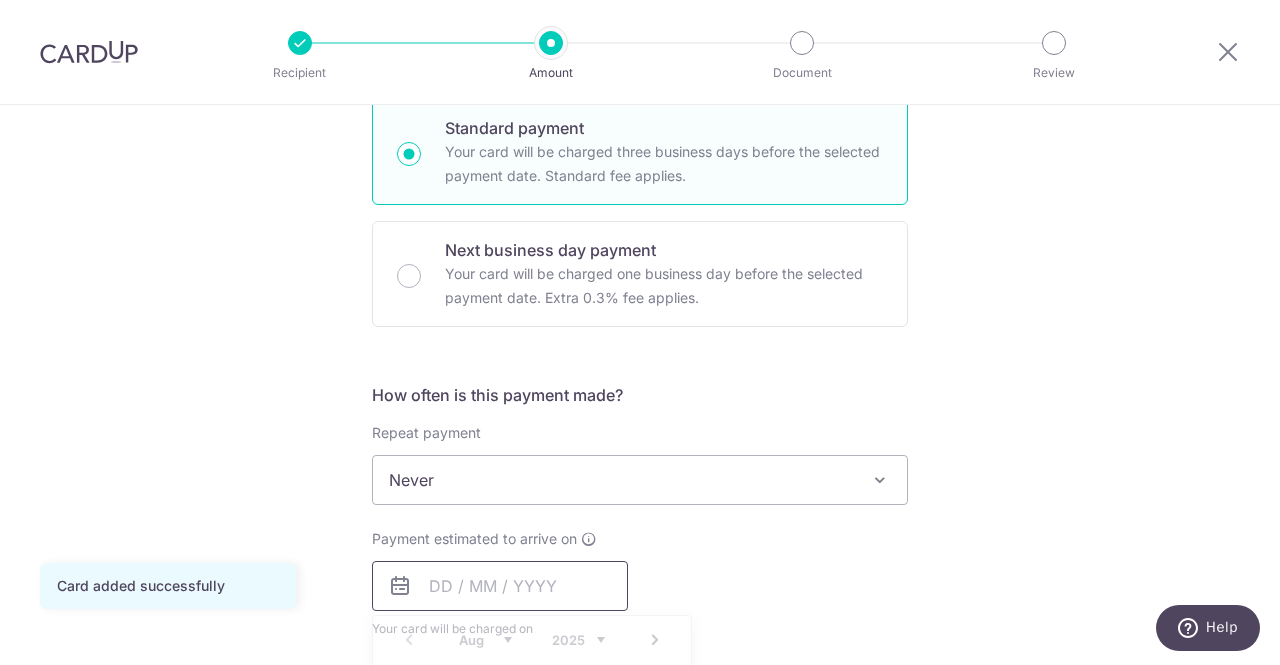 click at bounding box center (500, 586) 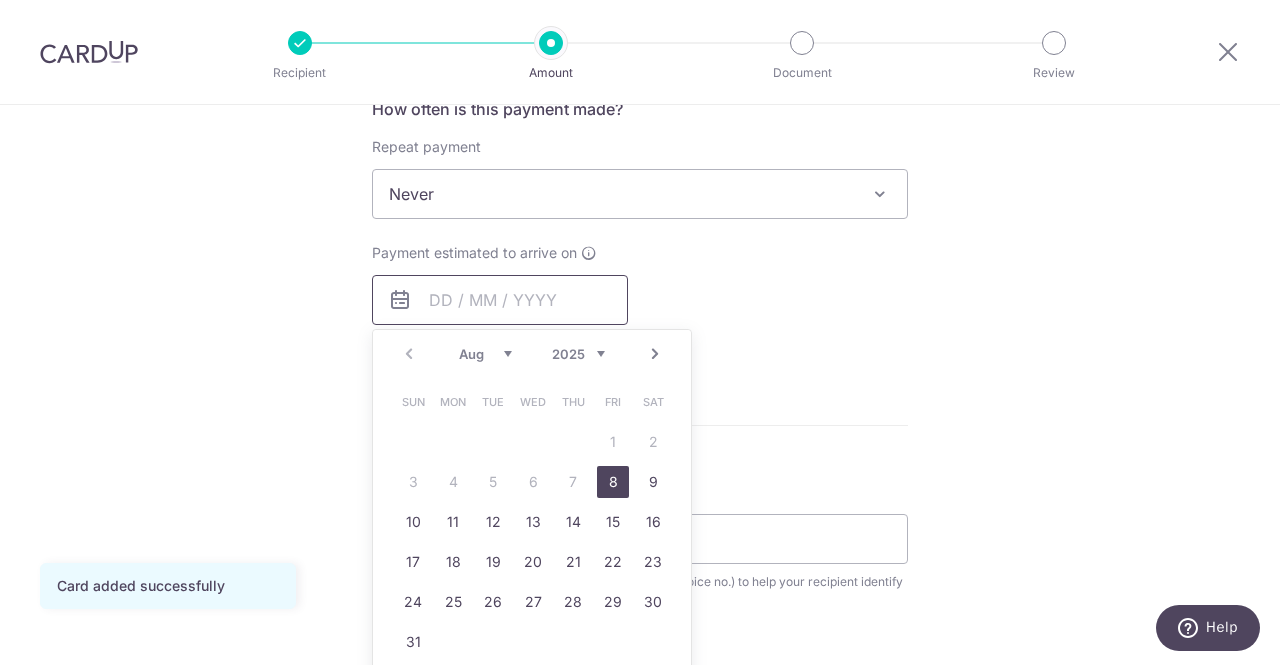 scroll, scrollTop: 796, scrollLeft: 0, axis: vertical 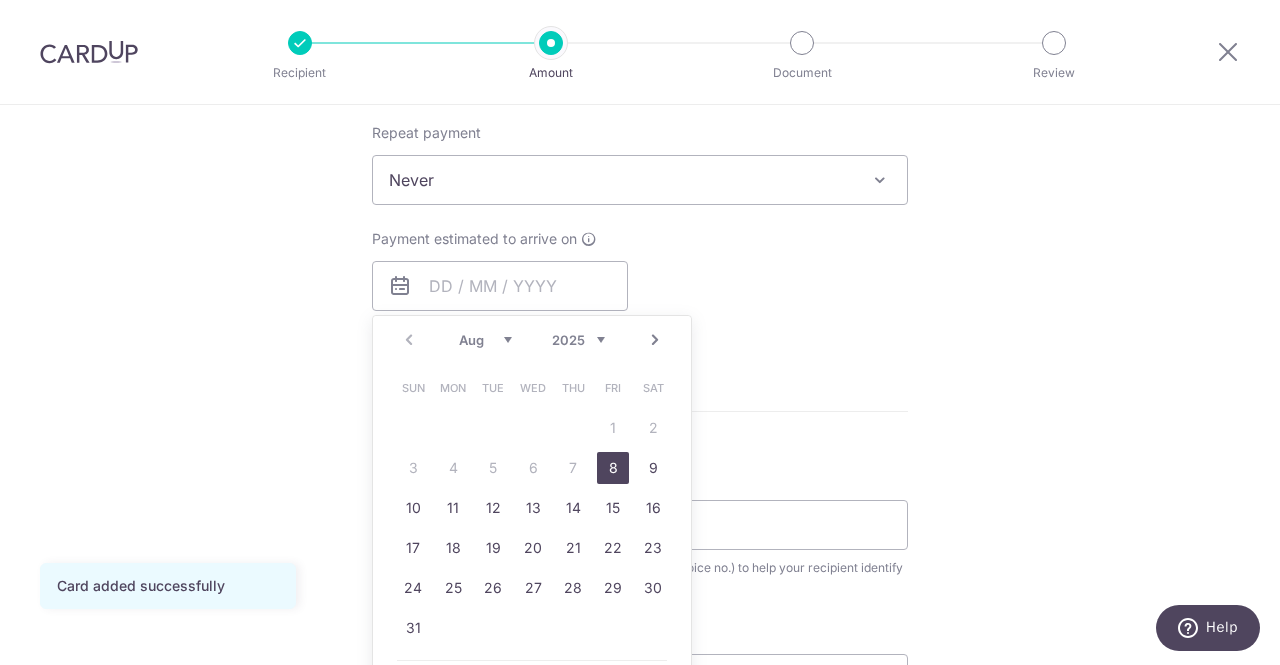 click on "8" at bounding box center [613, 468] 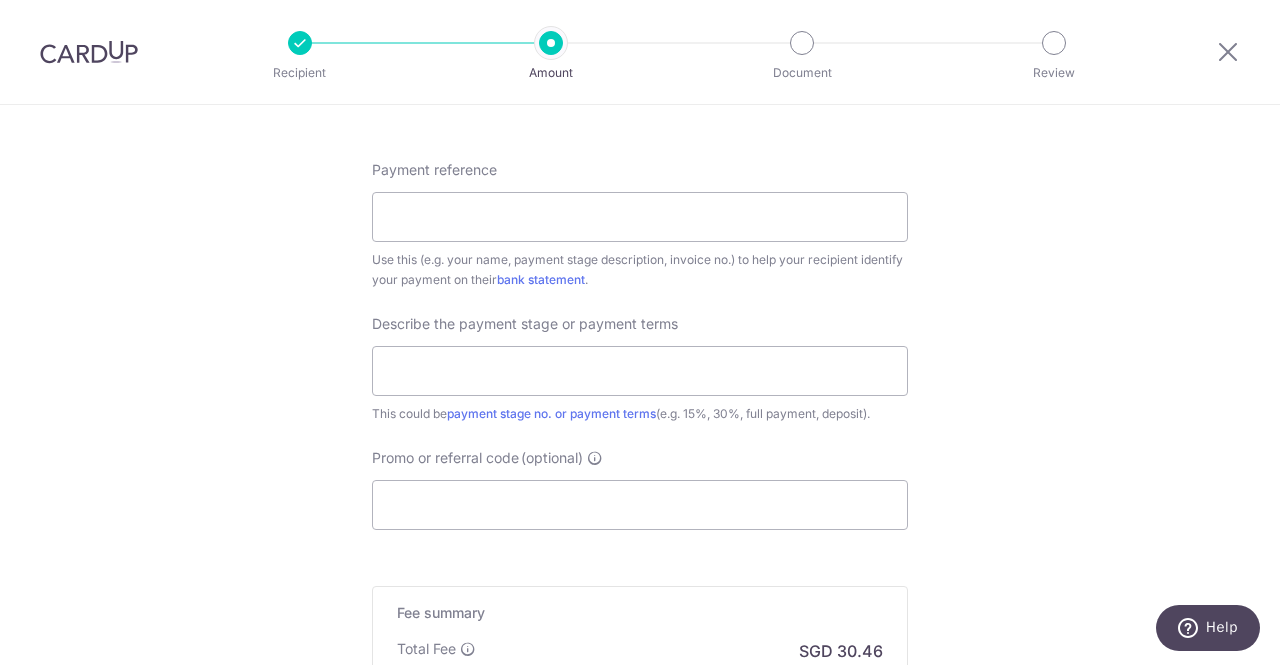 scroll, scrollTop: 1187, scrollLeft: 0, axis: vertical 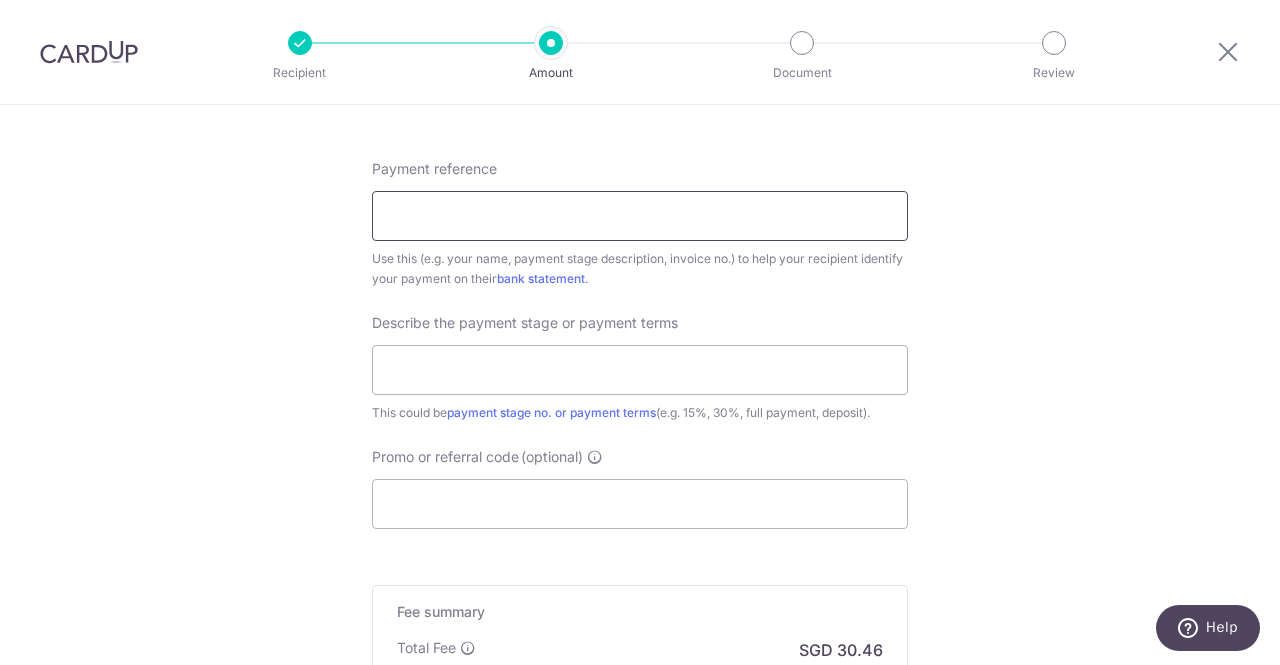 click on "Payment reference" at bounding box center [640, 216] 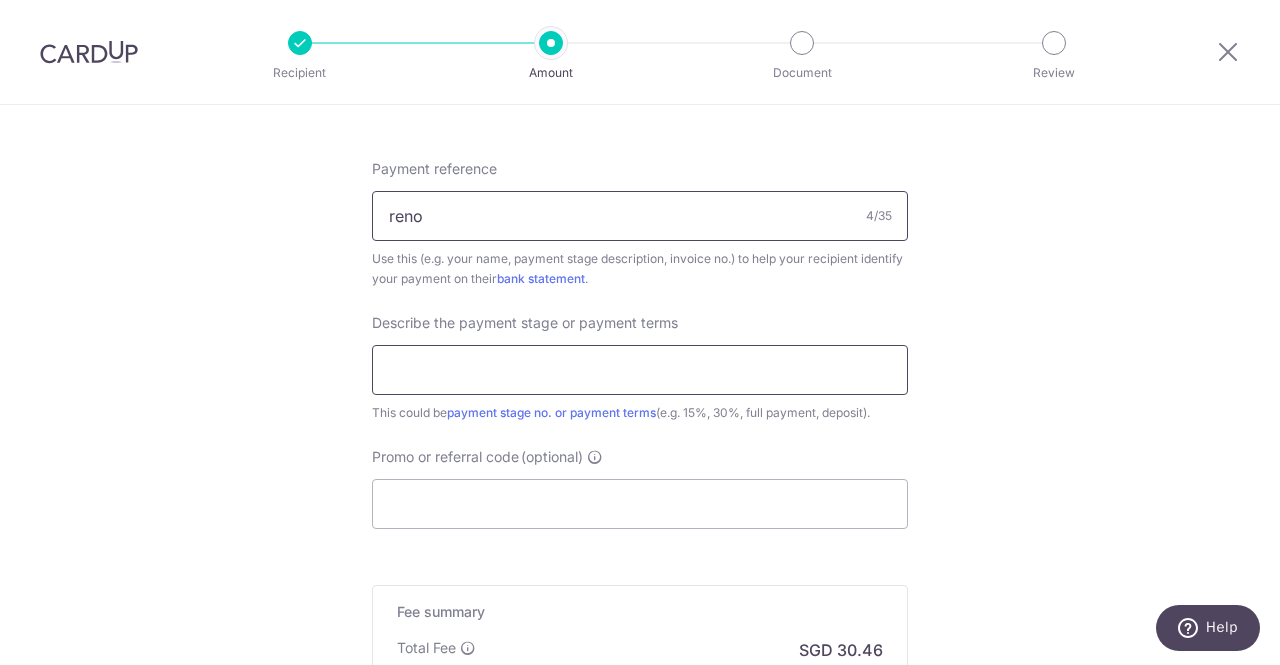 type on "reno" 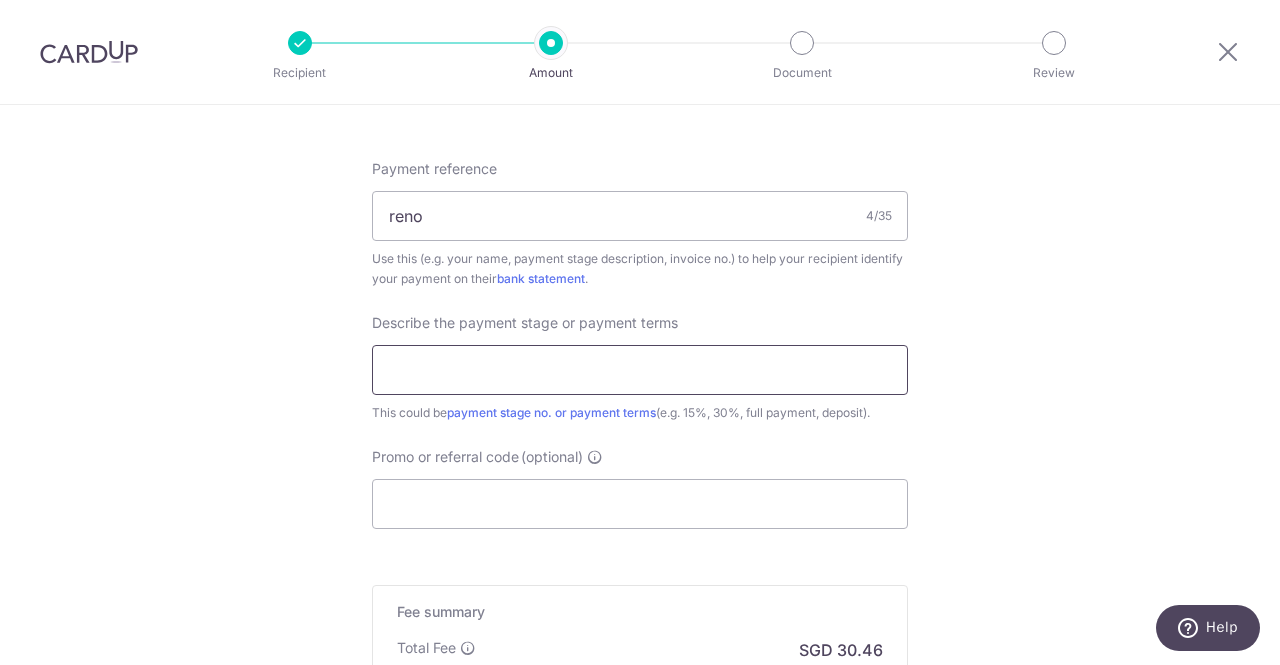 click at bounding box center (640, 370) 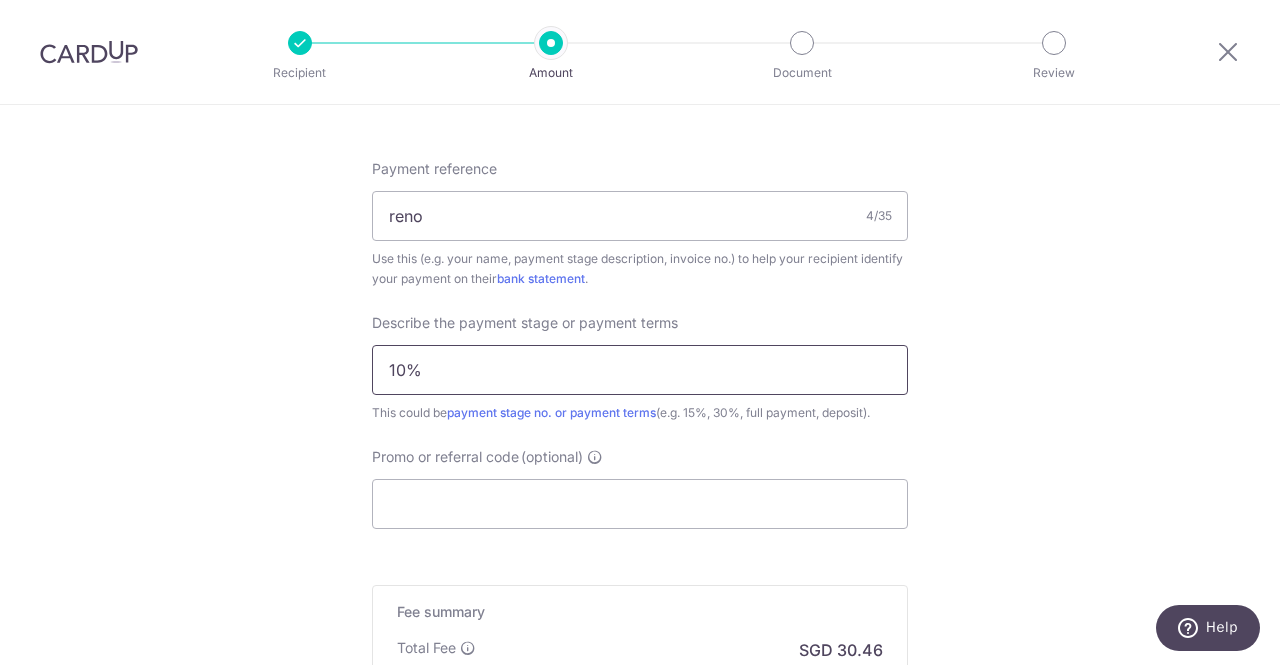 scroll, scrollTop: 1460, scrollLeft: 0, axis: vertical 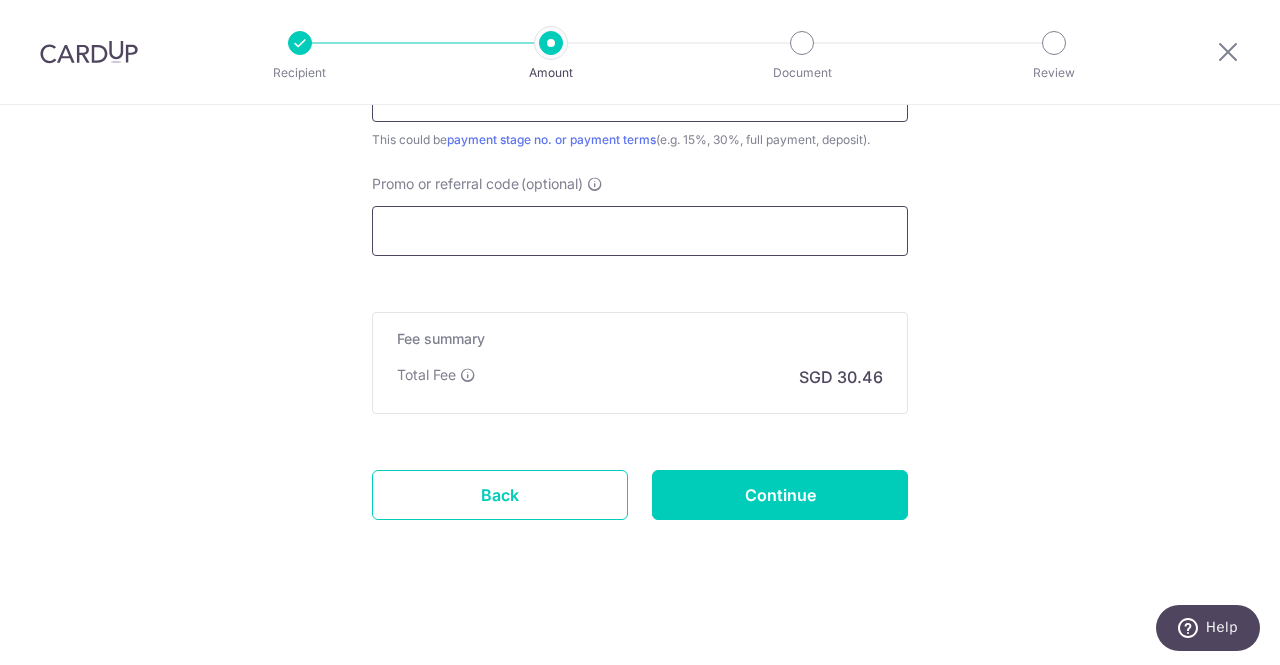 type on "10%" 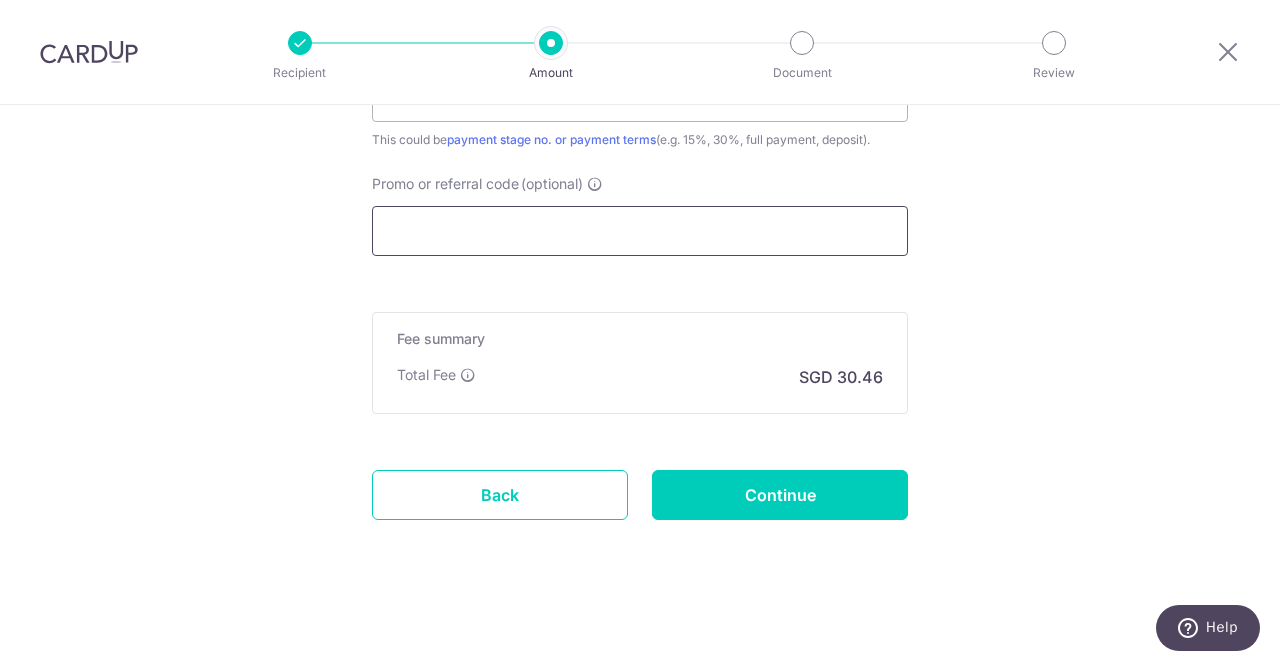 click on "Promo or referral code
(optional)" at bounding box center [640, 231] 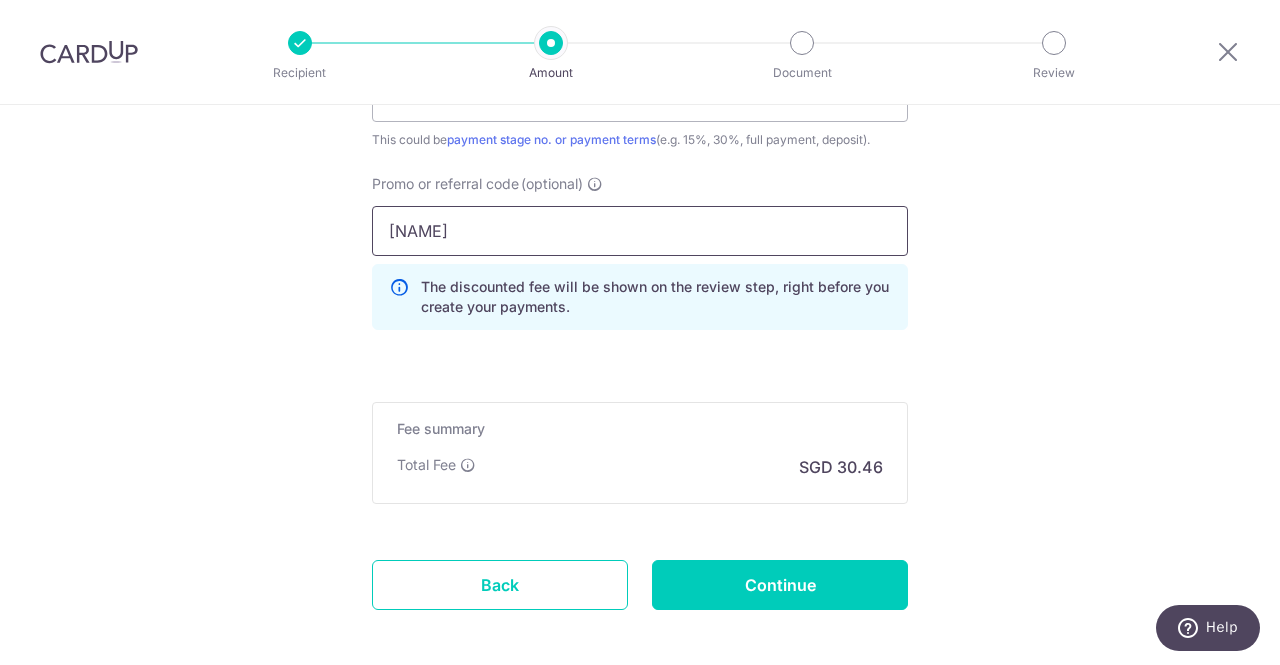 type on "JIAYANL745" 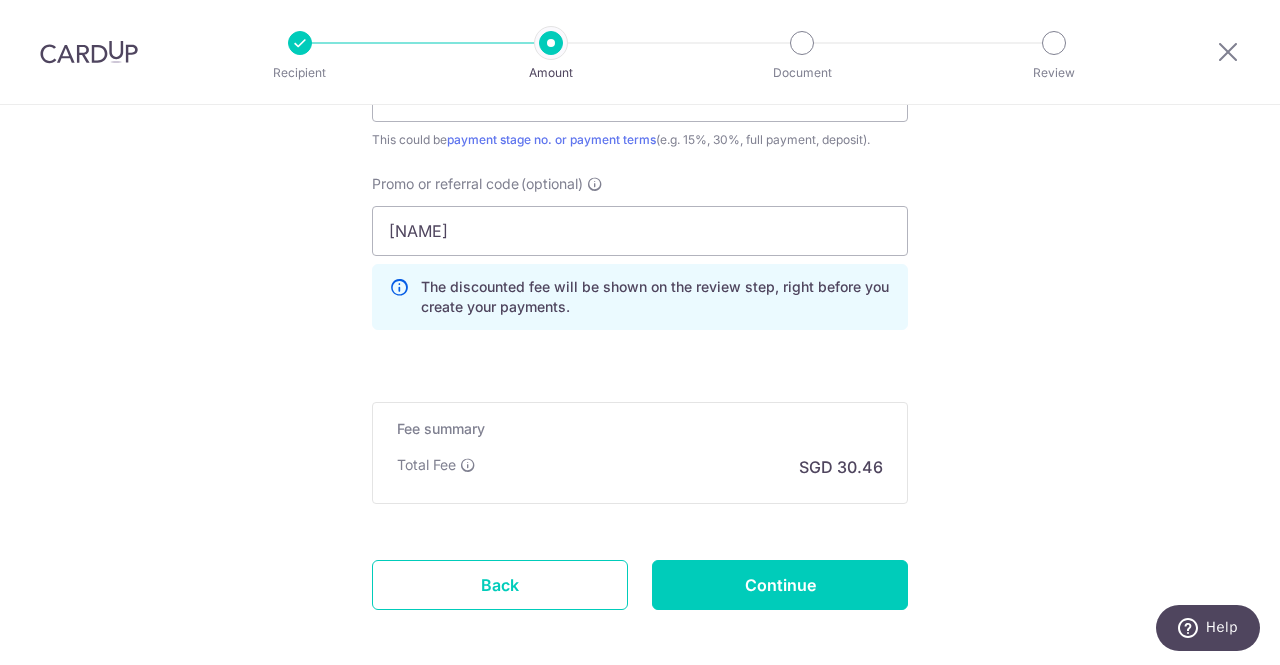 click on "Tell us more about your payment
Enter payment amount
SGD
1,171.70
1171.70
Card added successfully
Select Card
**** 0466
Add credit card
Your Cards
**** 3646
**** 0466
Secure 256-bit SSL
Text
New card details
Card" at bounding box center (640, -298) 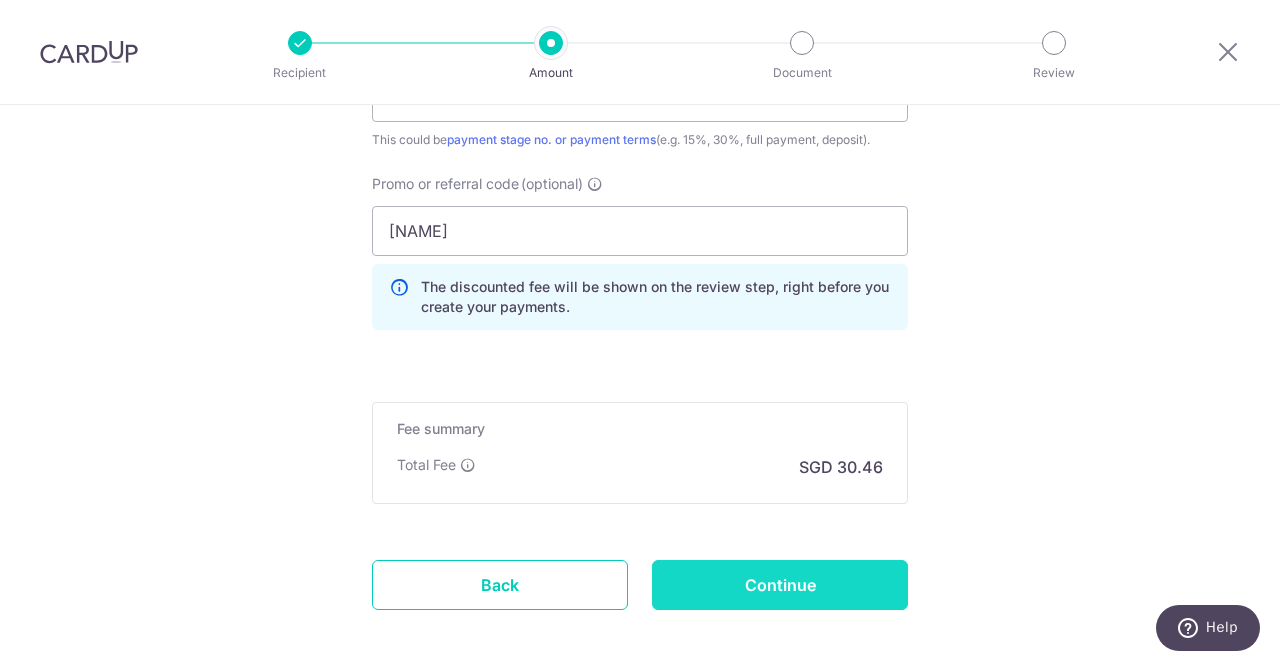 click on "Continue" at bounding box center [780, 585] 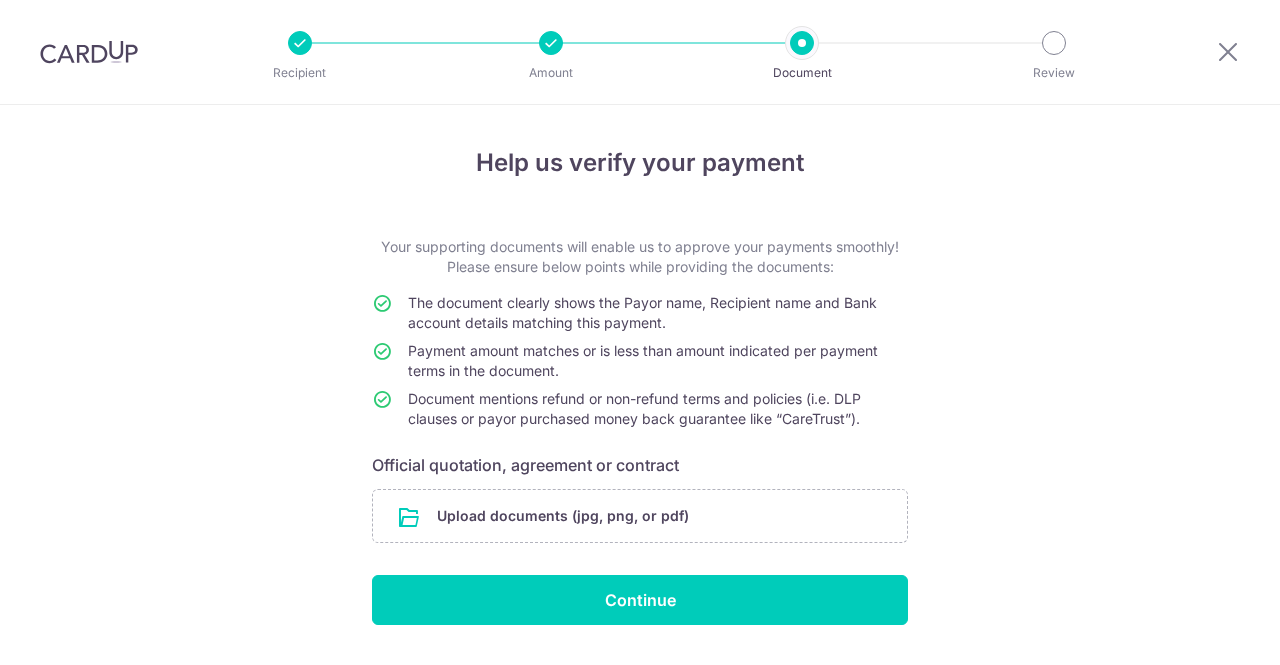 scroll, scrollTop: 0, scrollLeft: 0, axis: both 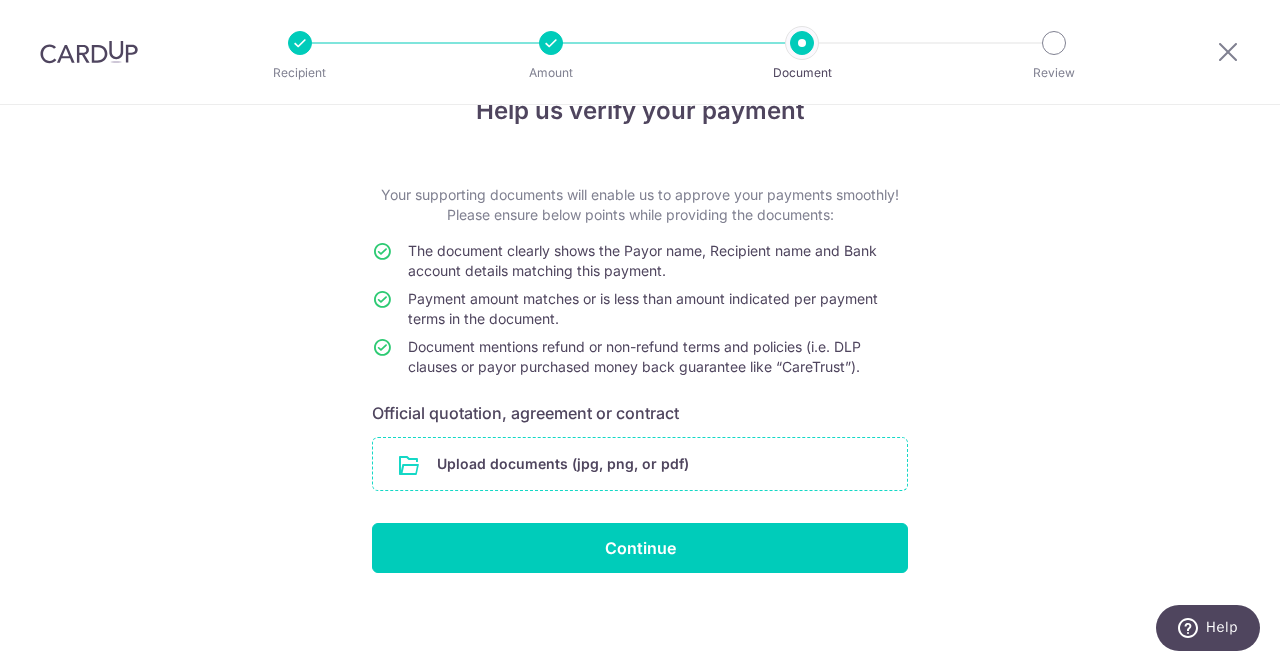 click at bounding box center (640, 464) 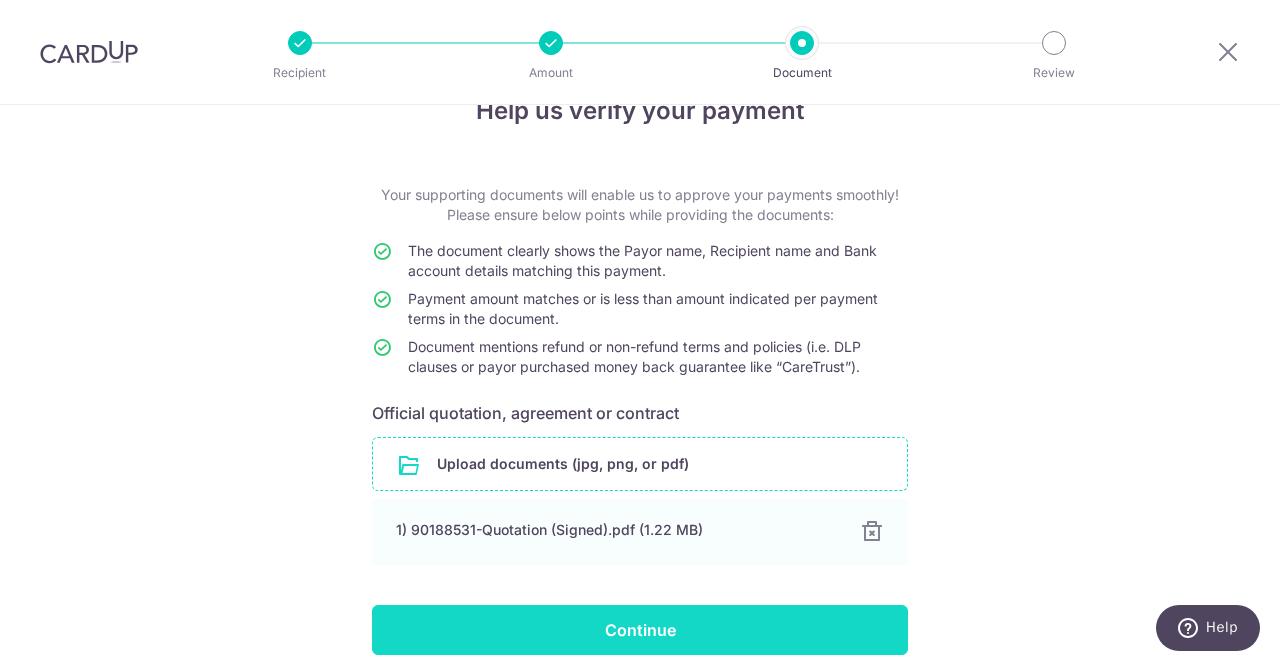 click on "Continue" at bounding box center (640, 630) 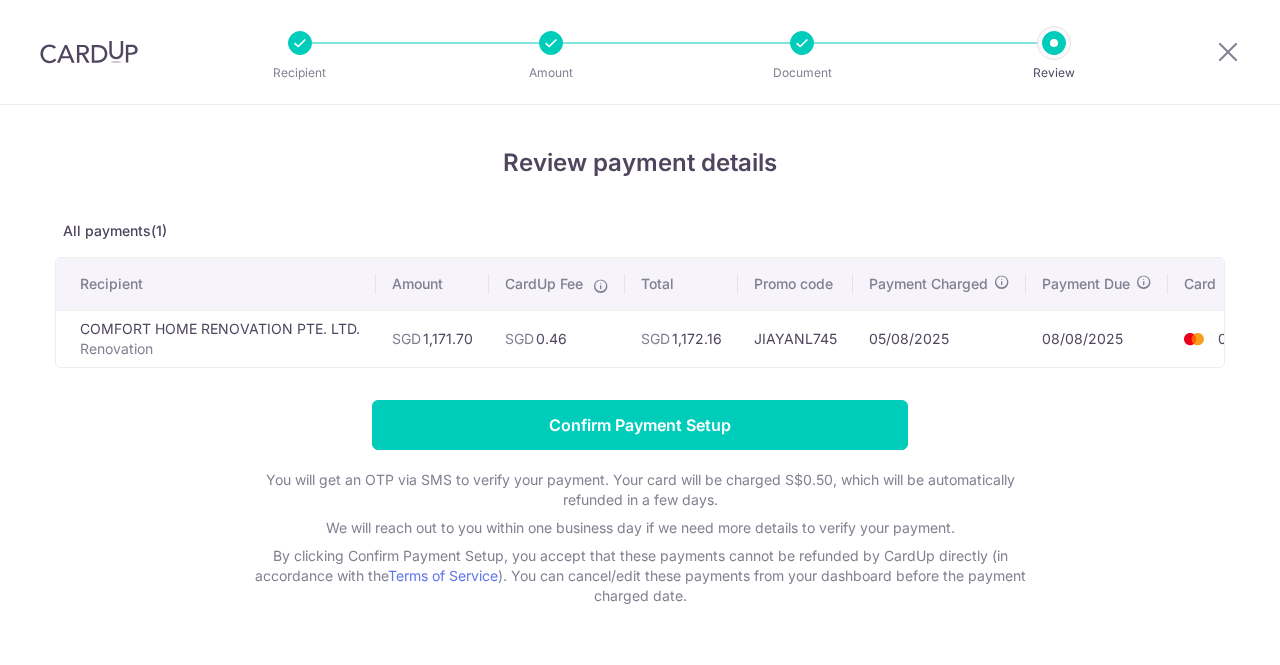 scroll, scrollTop: 0, scrollLeft: 0, axis: both 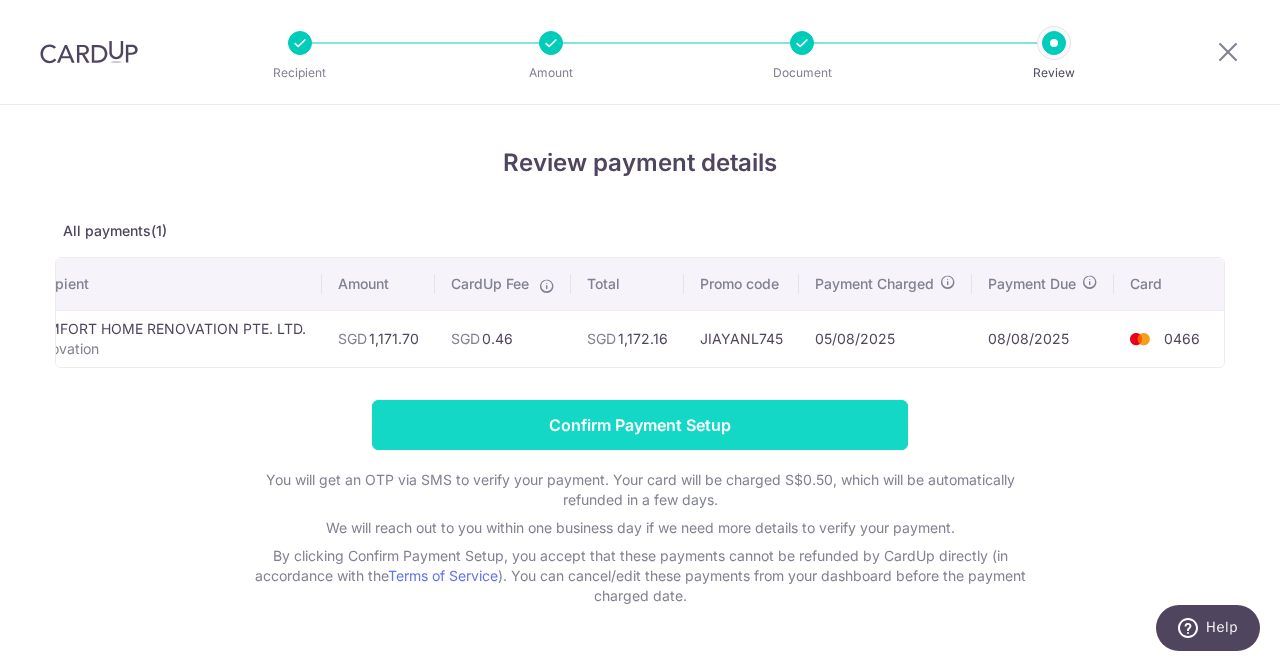click on "Confirm Payment Setup" at bounding box center (640, 425) 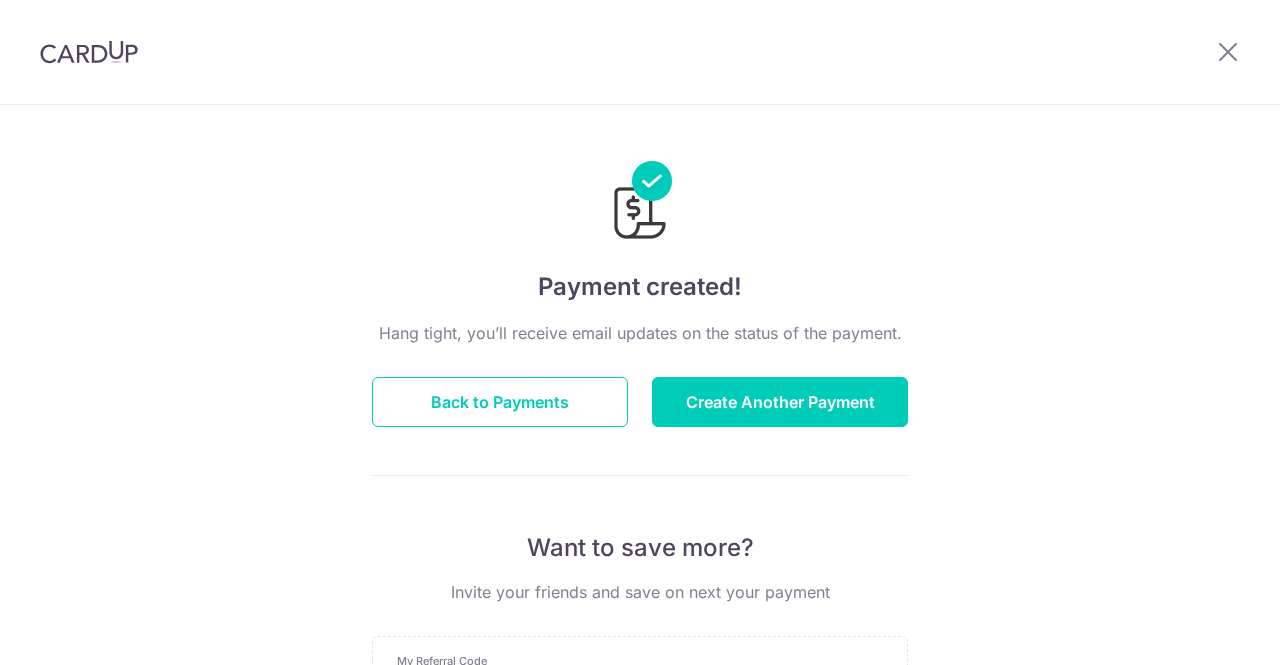 scroll, scrollTop: 0, scrollLeft: 0, axis: both 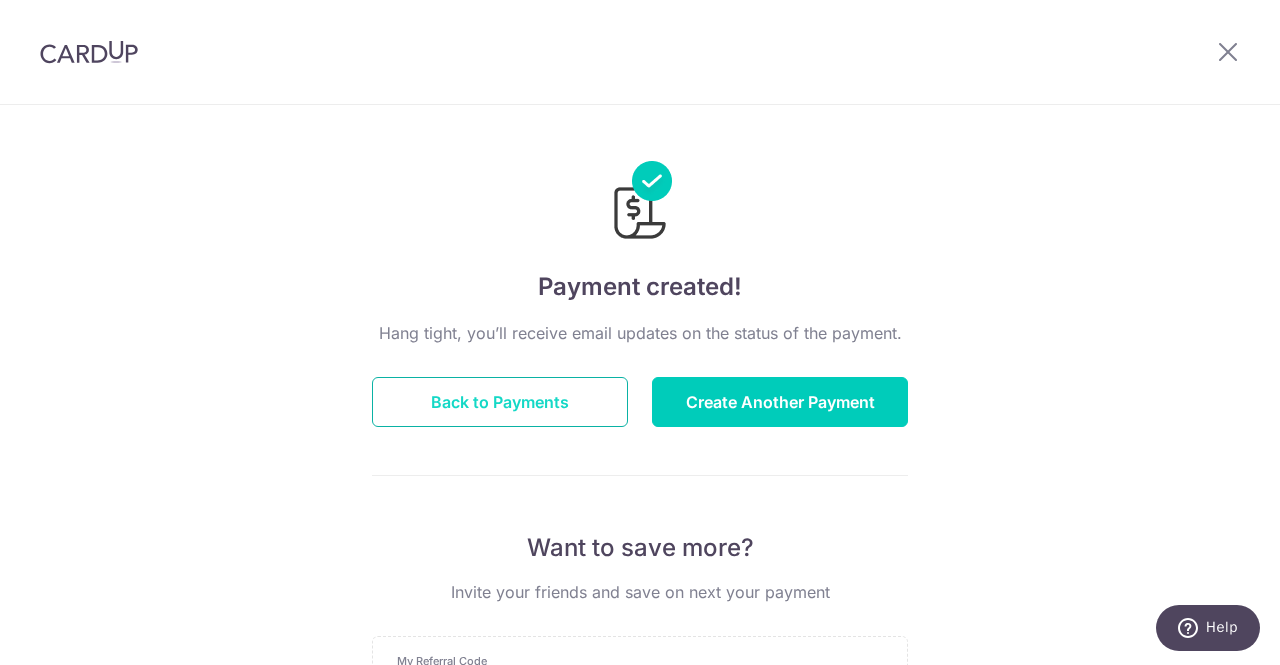 click on "Back to Payments" at bounding box center [500, 402] 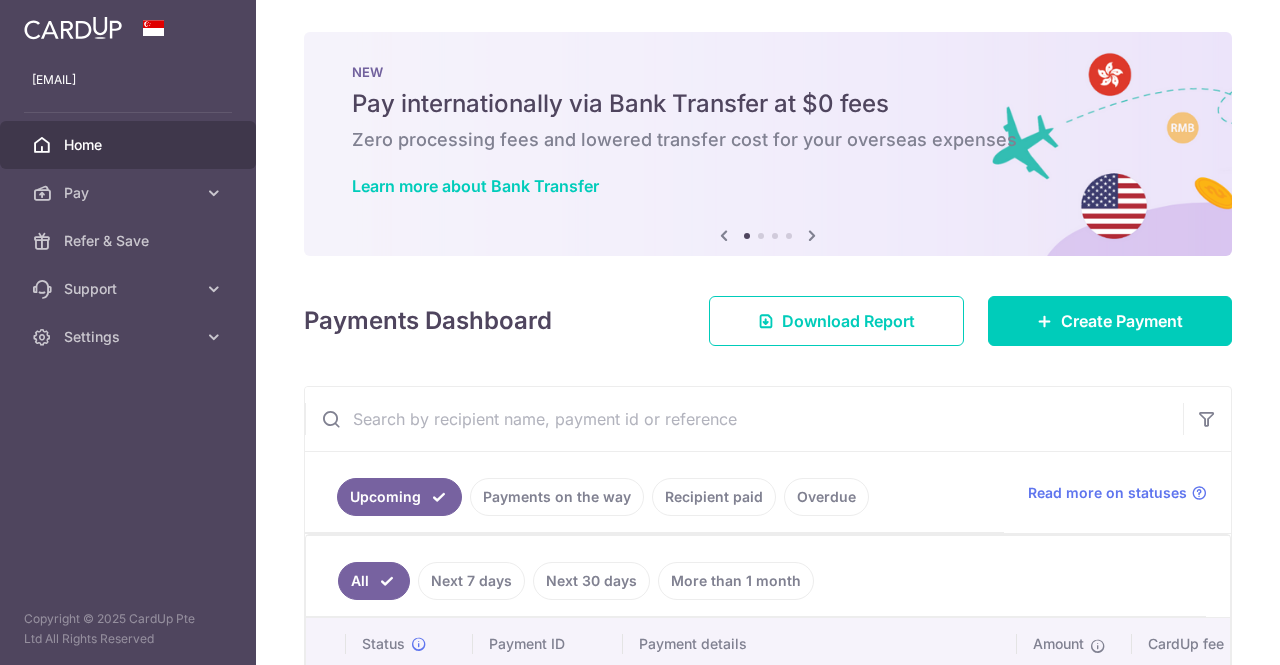 scroll, scrollTop: 0, scrollLeft: 0, axis: both 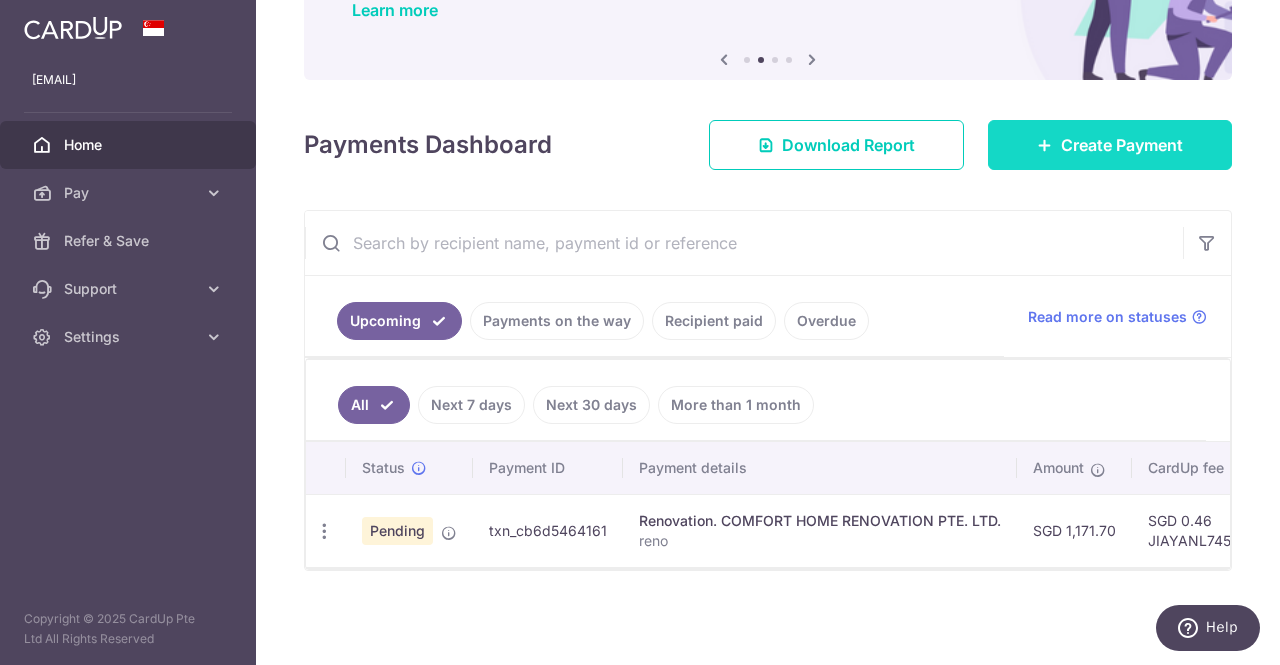 click on "Create Payment" at bounding box center (1122, 145) 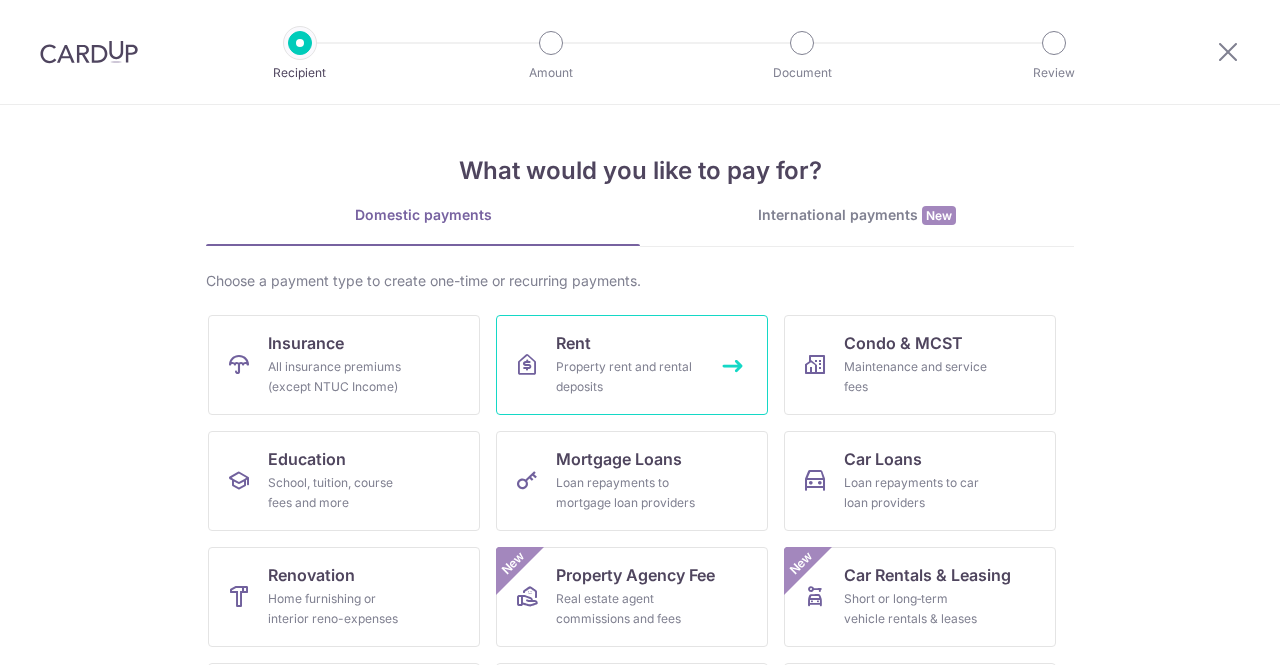 scroll, scrollTop: 0, scrollLeft: 0, axis: both 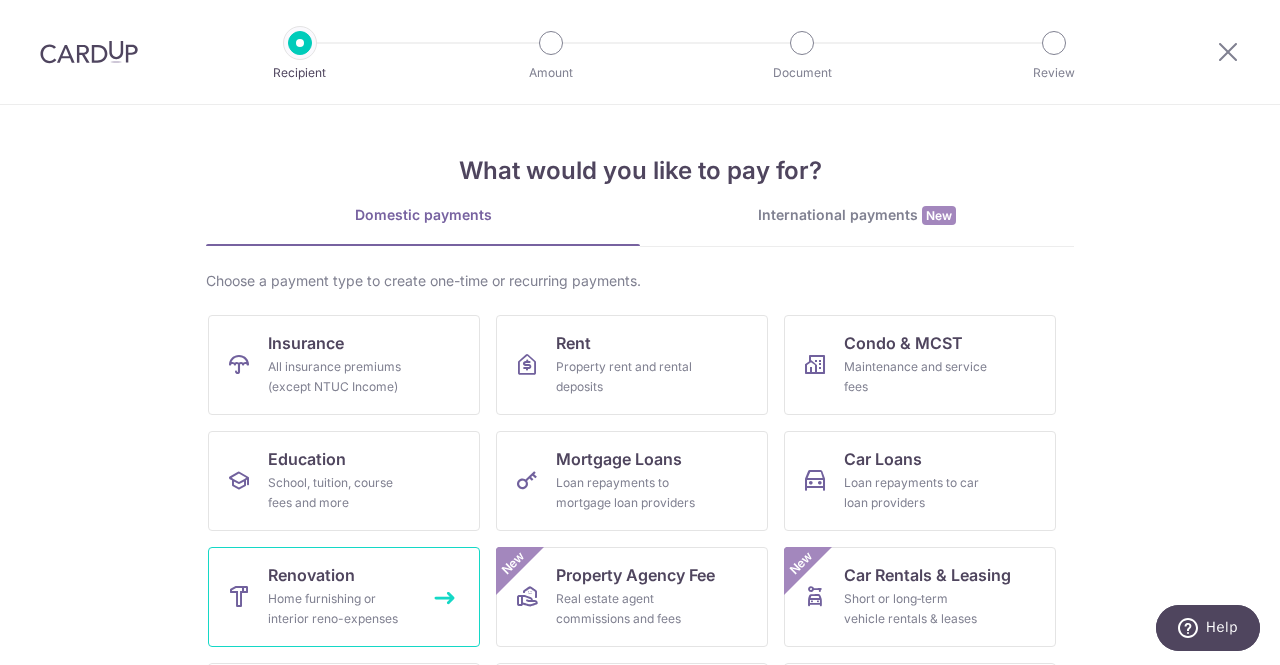 click on "Renovation Home furnishing or interior reno-expenses" at bounding box center [344, 597] 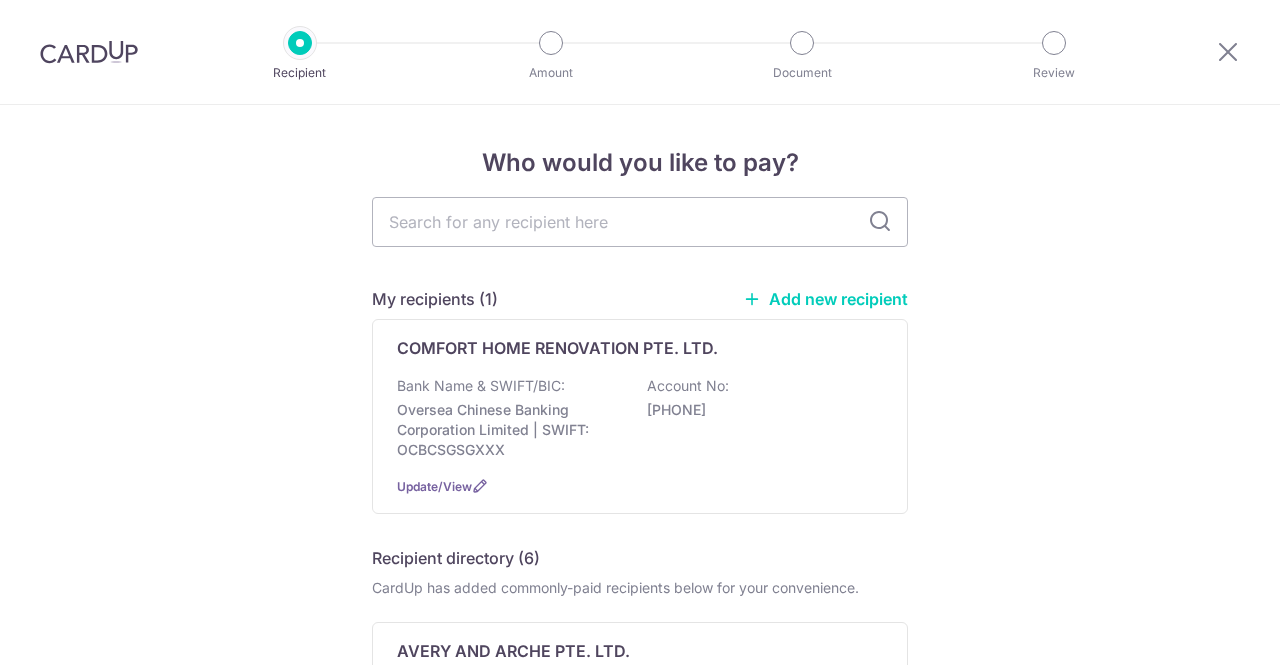 scroll, scrollTop: 0, scrollLeft: 0, axis: both 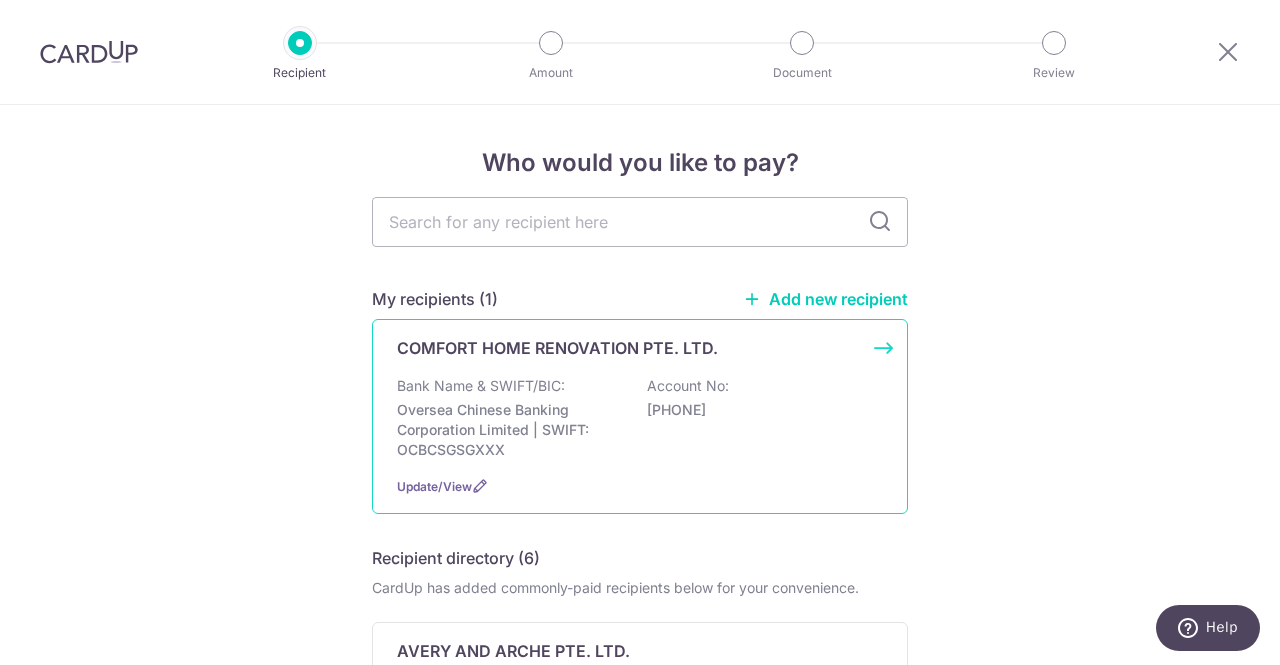 click on "Oversea Chinese Banking Corporation Limited | SWIFT: OCBCSGSGXXX" at bounding box center (509, 430) 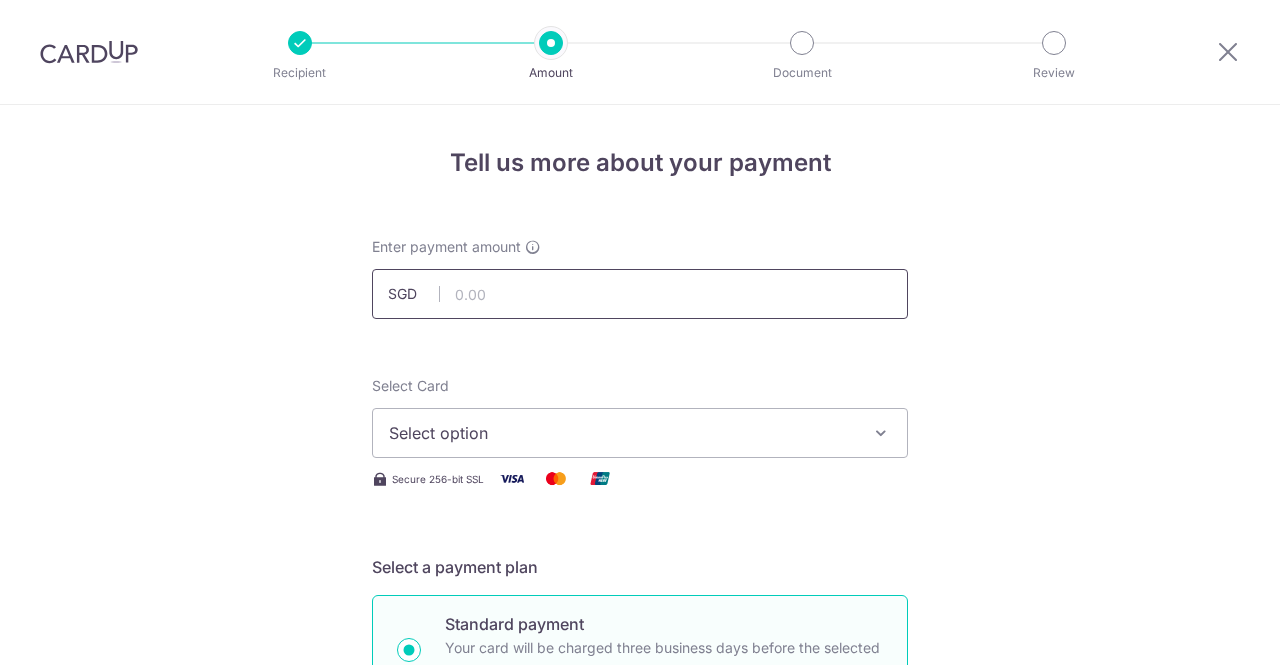 scroll, scrollTop: 0, scrollLeft: 0, axis: both 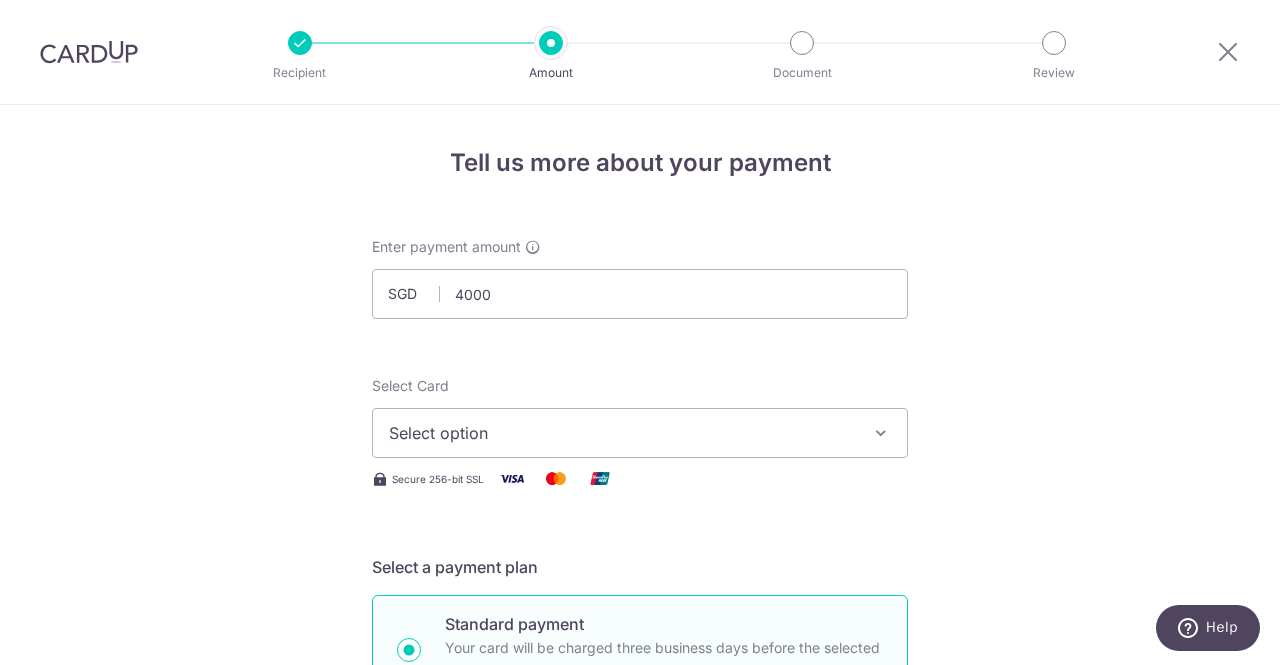 type on "4,000.00" 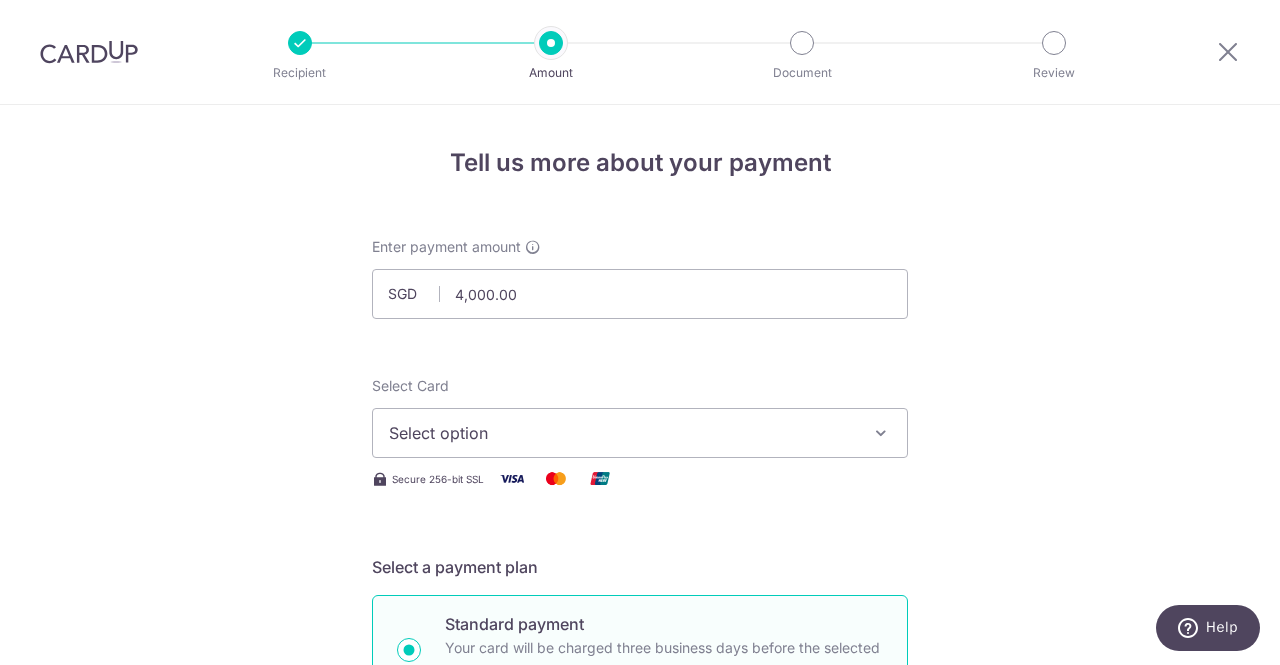 click on "Select option" at bounding box center (622, 433) 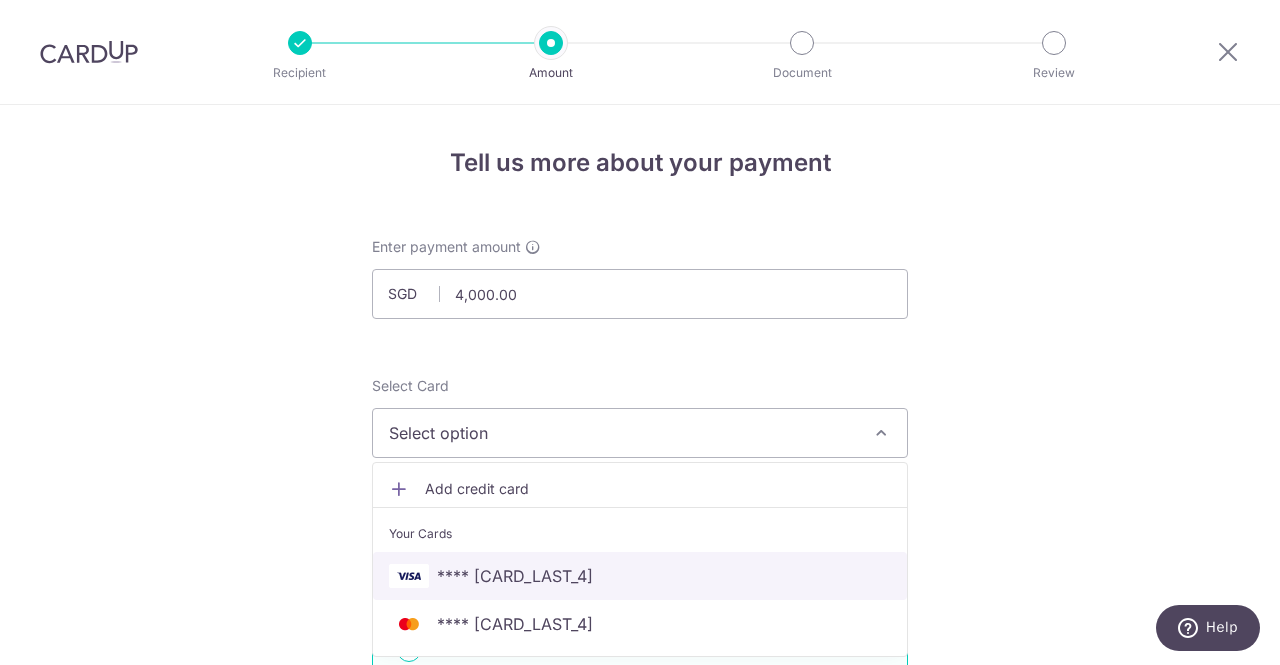 click on "**** 3646" at bounding box center (640, 576) 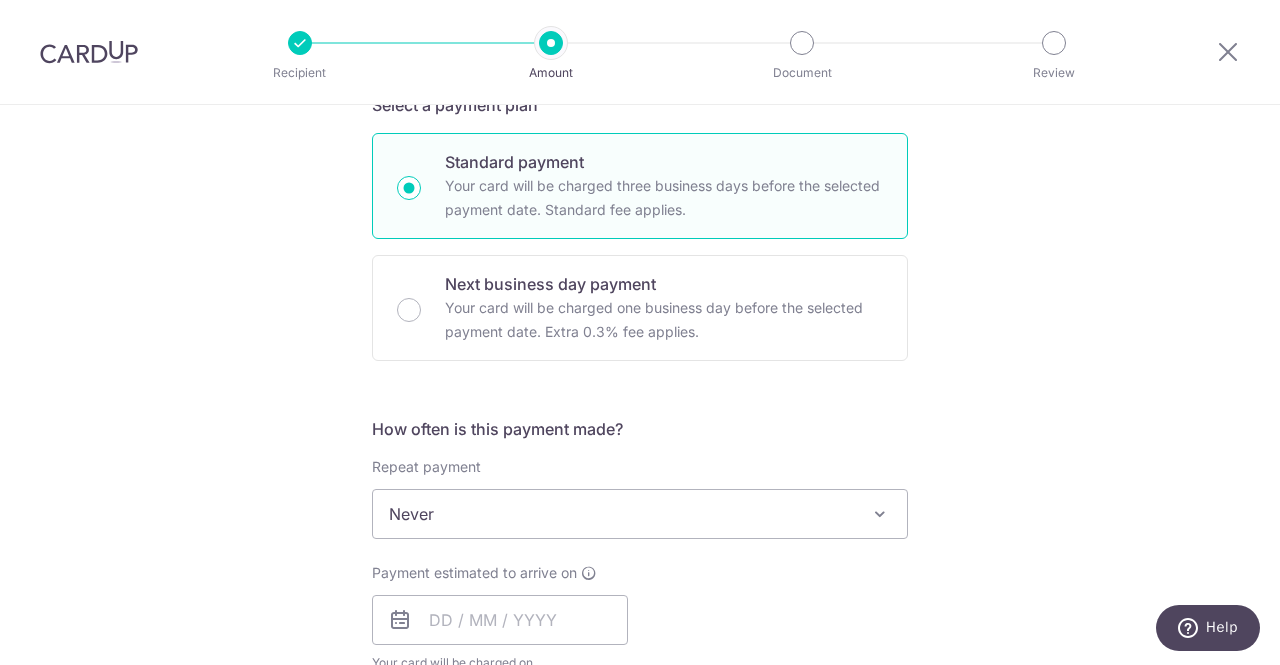 scroll, scrollTop: 579, scrollLeft: 0, axis: vertical 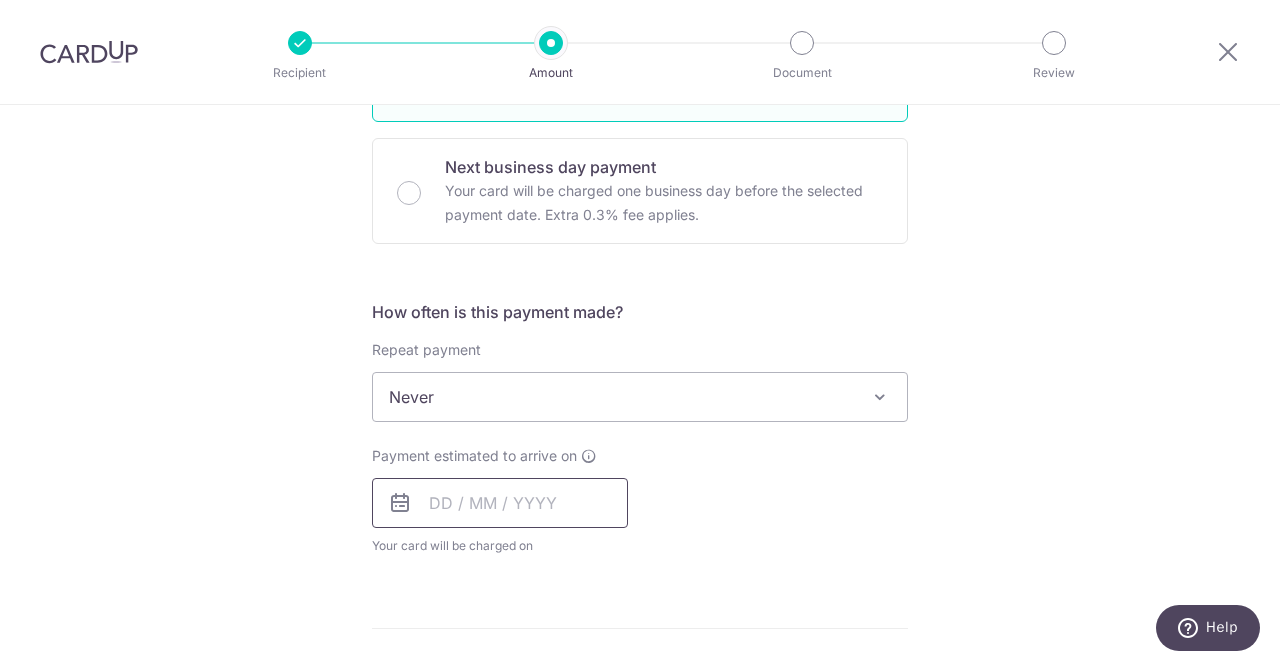 click at bounding box center [500, 503] 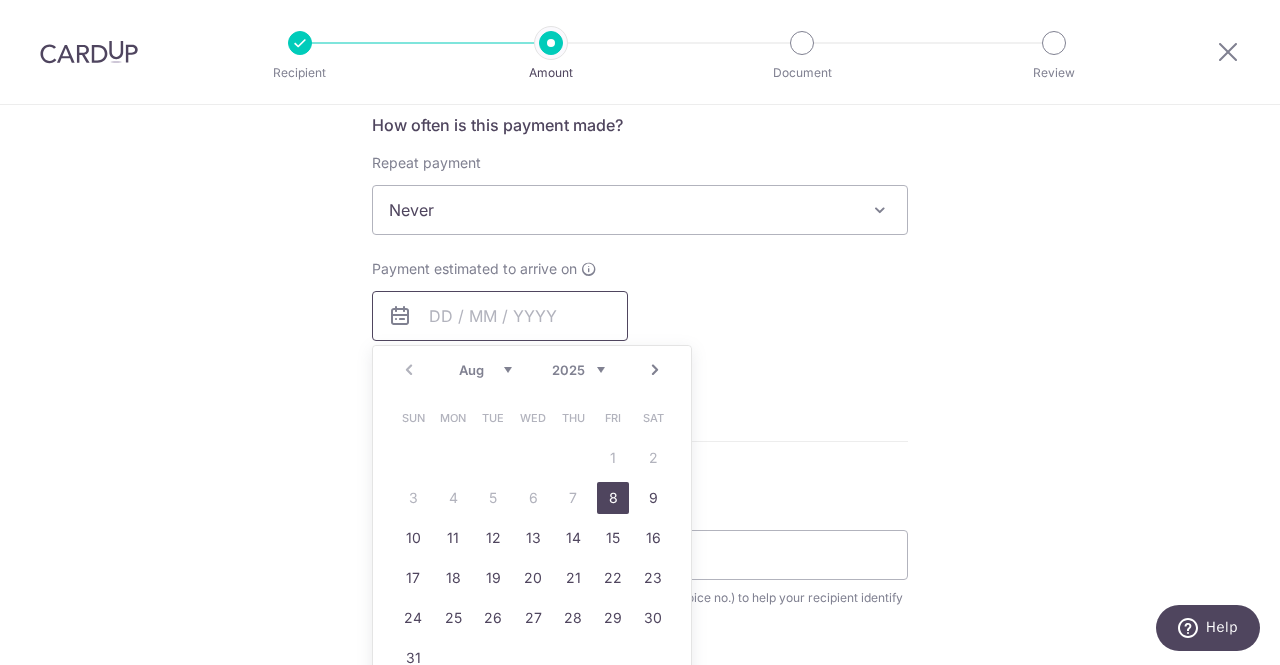 scroll, scrollTop: 767, scrollLeft: 0, axis: vertical 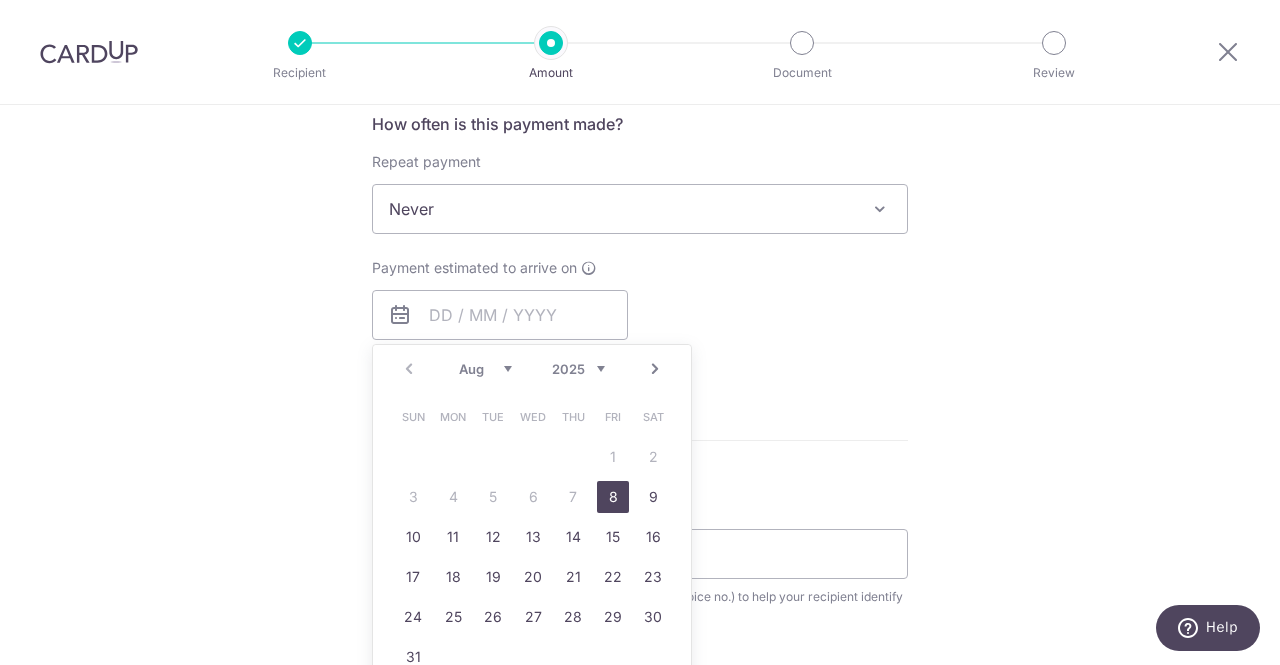 click on "8" at bounding box center [613, 497] 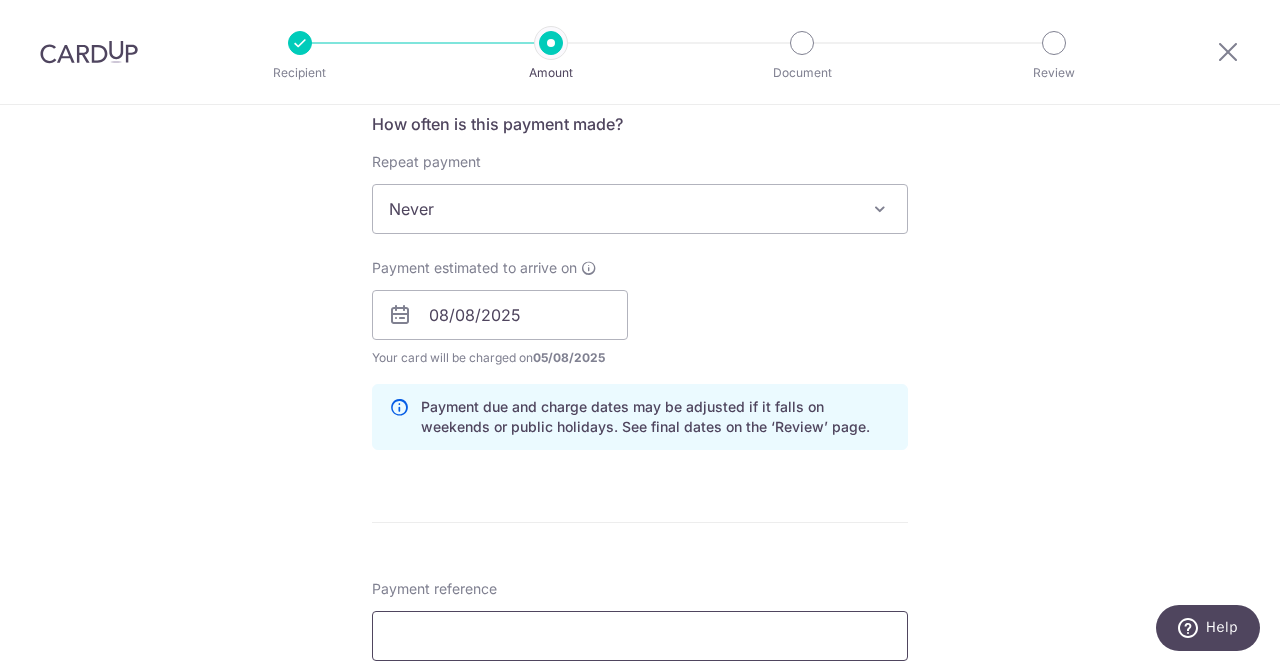 click on "Payment reference" at bounding box center [640, 636] 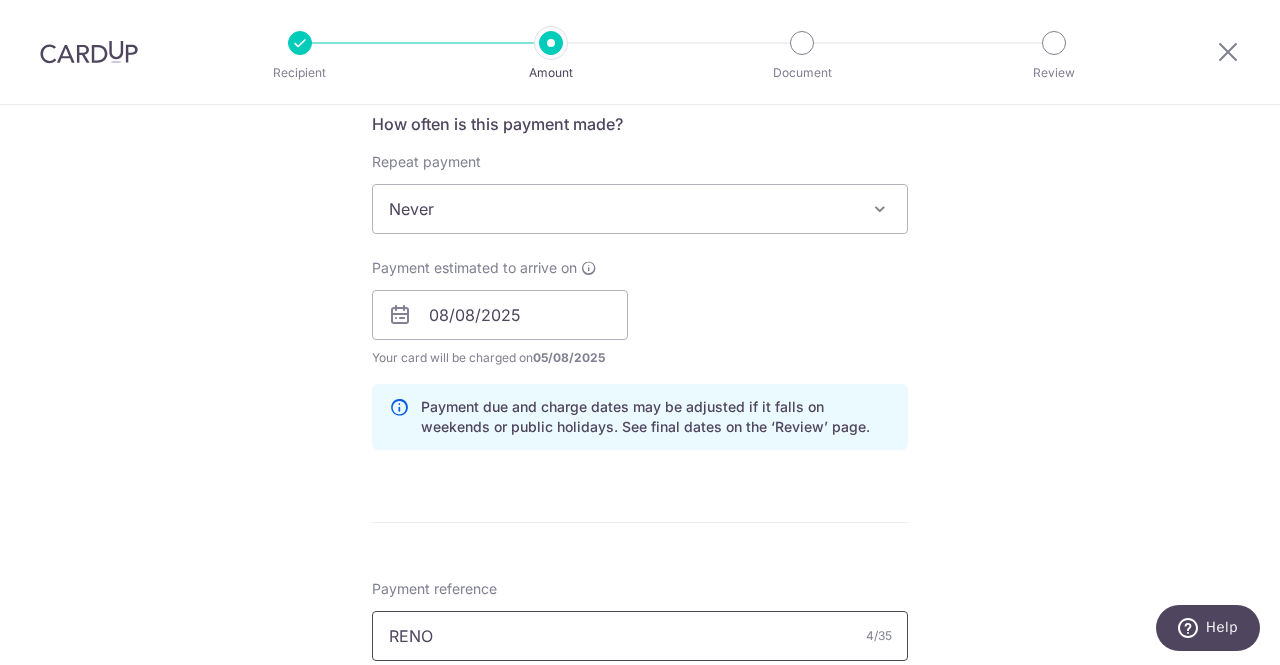scroll, scrollTop: 1056, scrollLeft: 0, axis: vertical 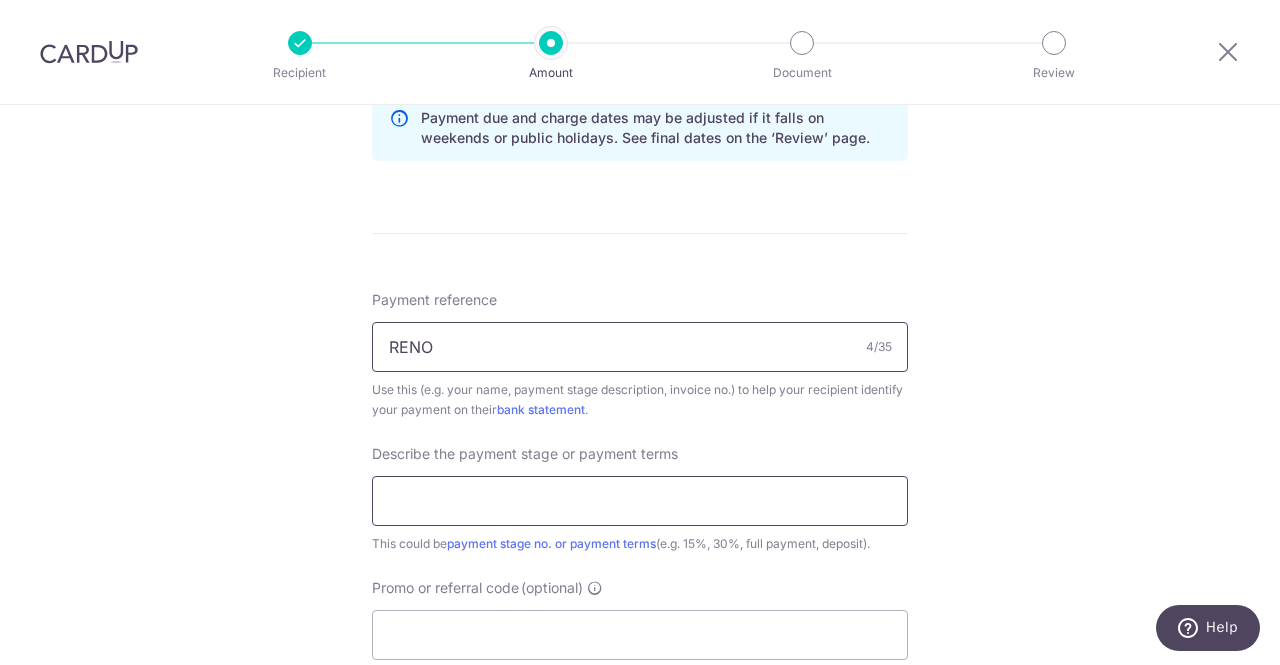 type on "RENO" 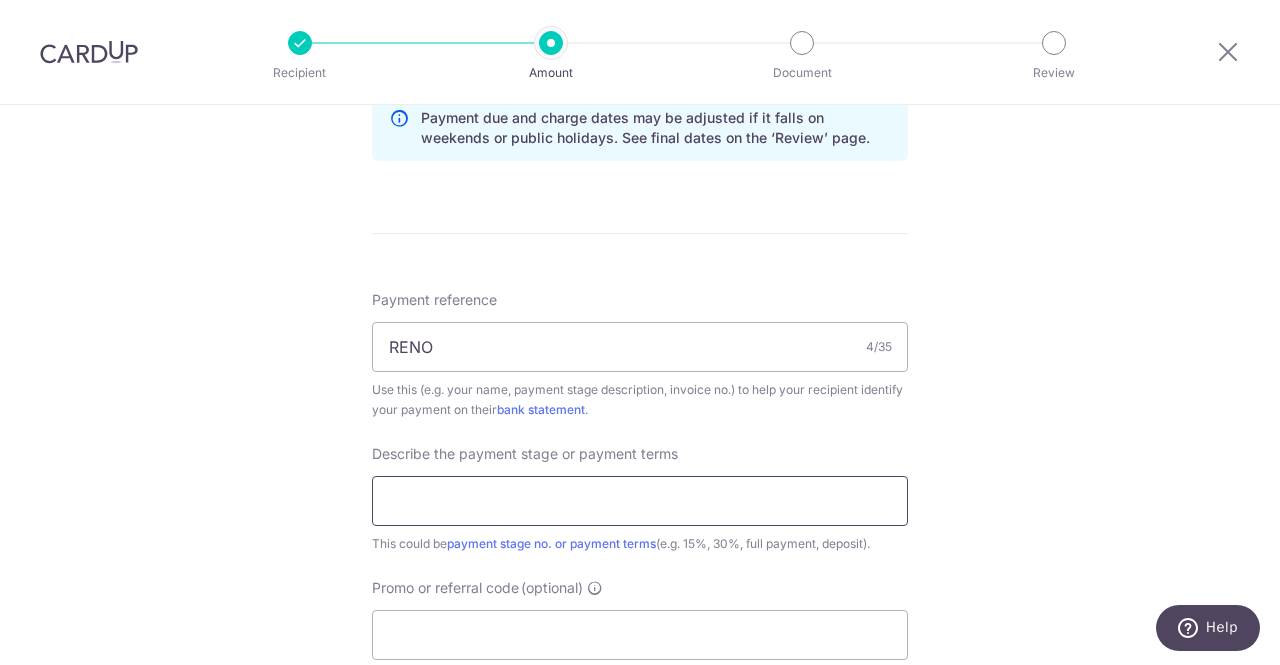 click at bounding box center [640, 501] 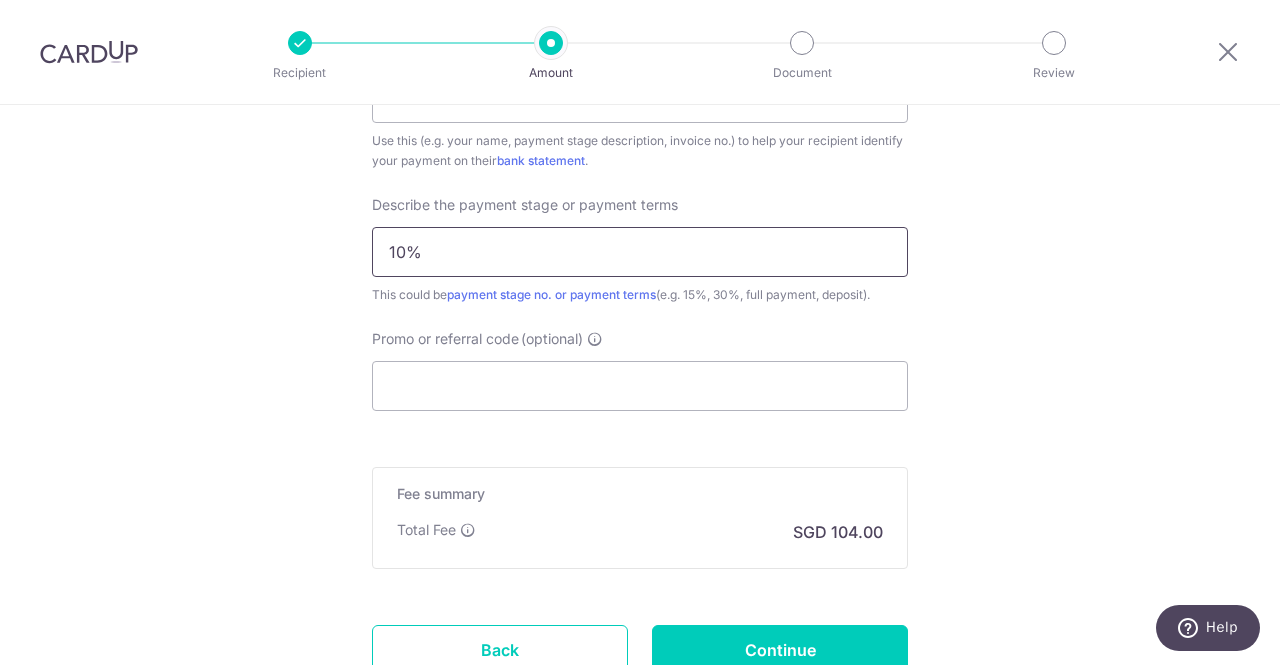 scroll, scrollTop: 1306, scrollLeft: 0, axis: vertical 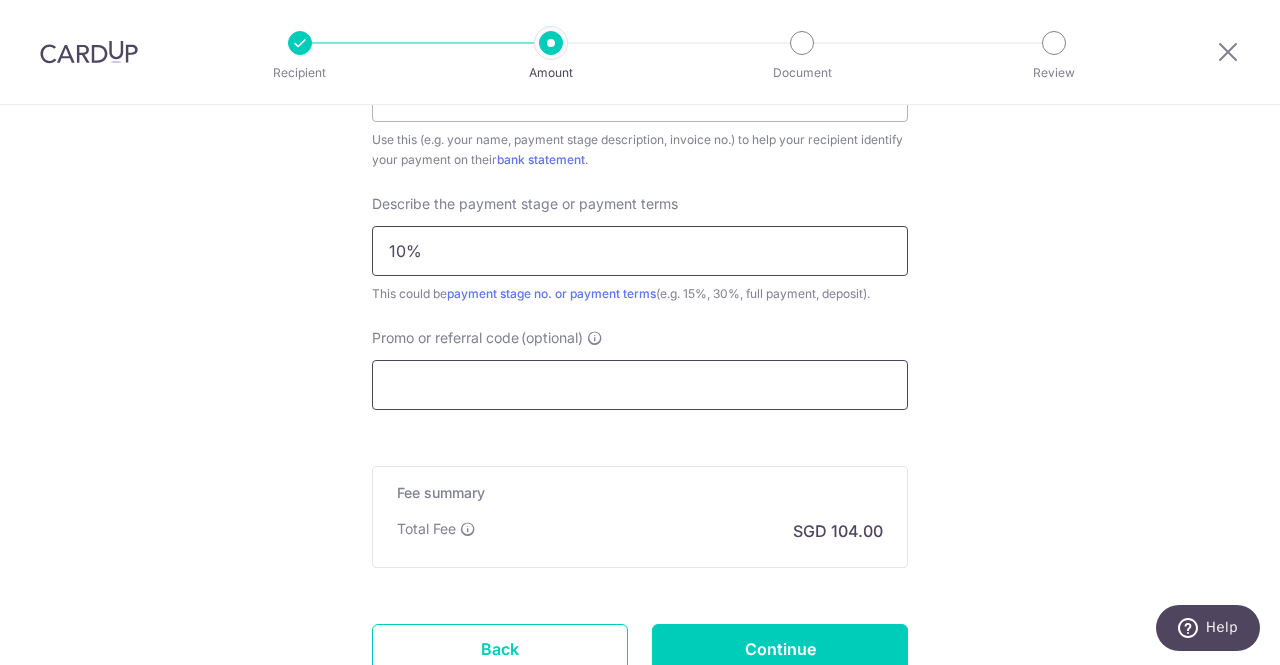 type on "10%" 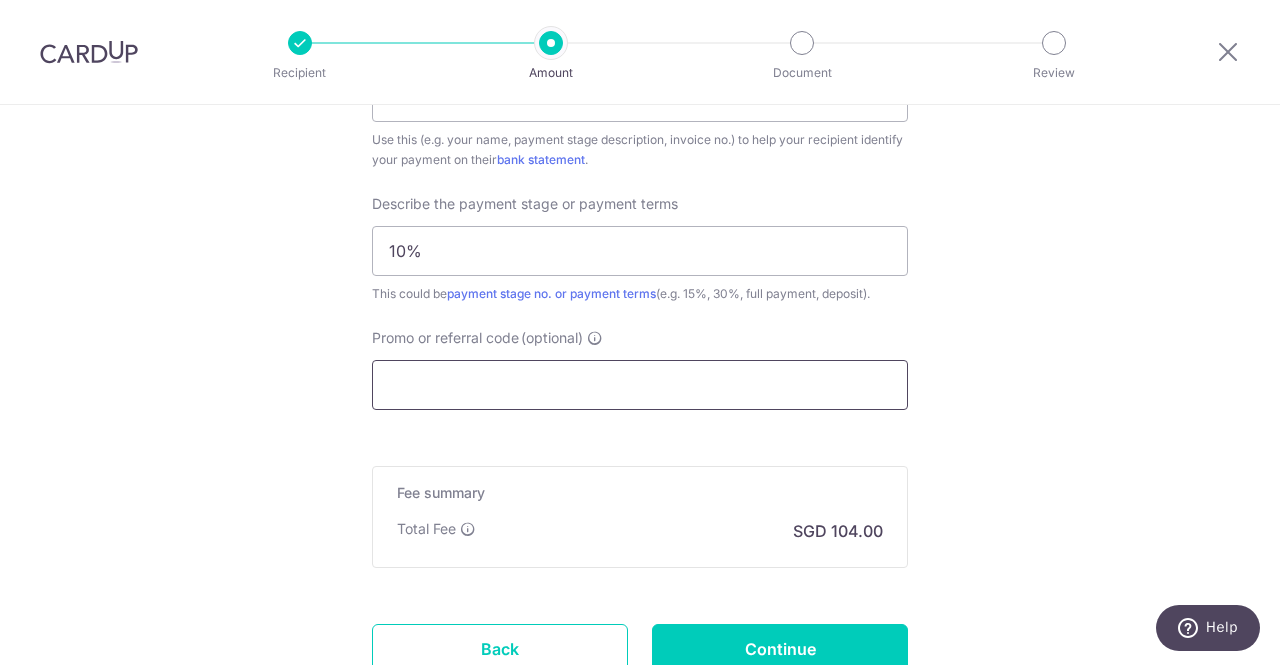 click on "Promo or referral code
(optional)" at bounding box center (640, 385) 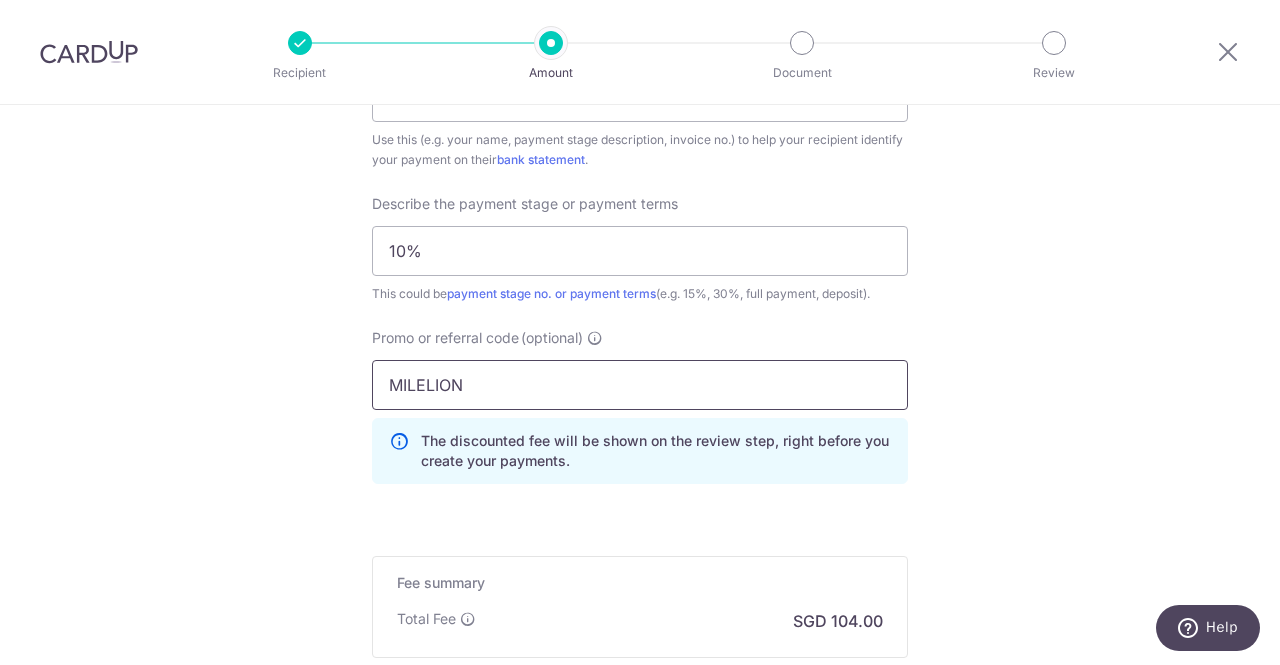 scroll, scrollTop: 1549, scrollLeft: 0, axis: vertical 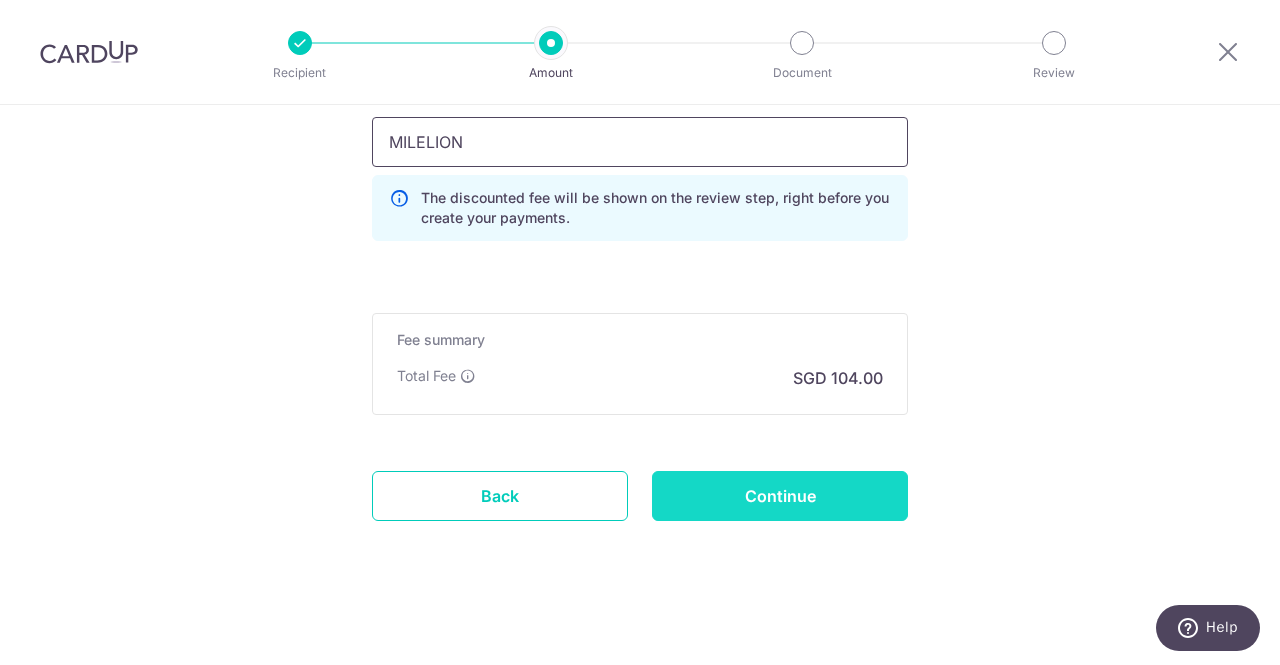 type on "MILELION" 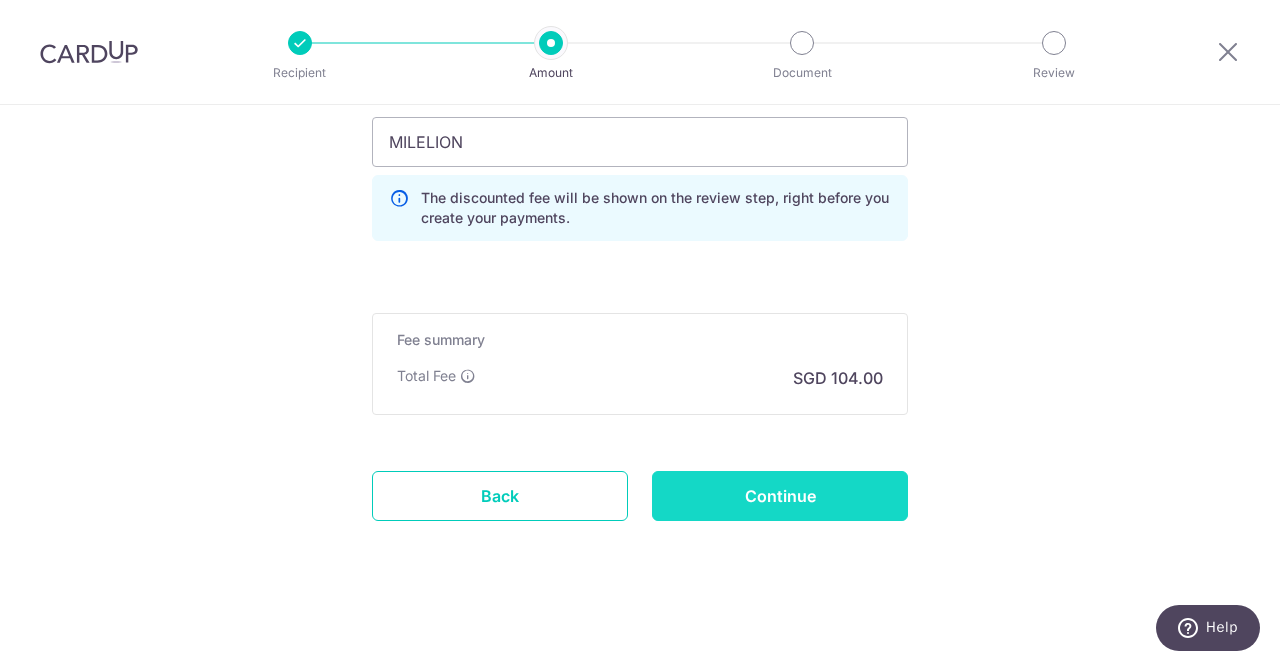 click on "Continue" at bounding box center [780, 496] 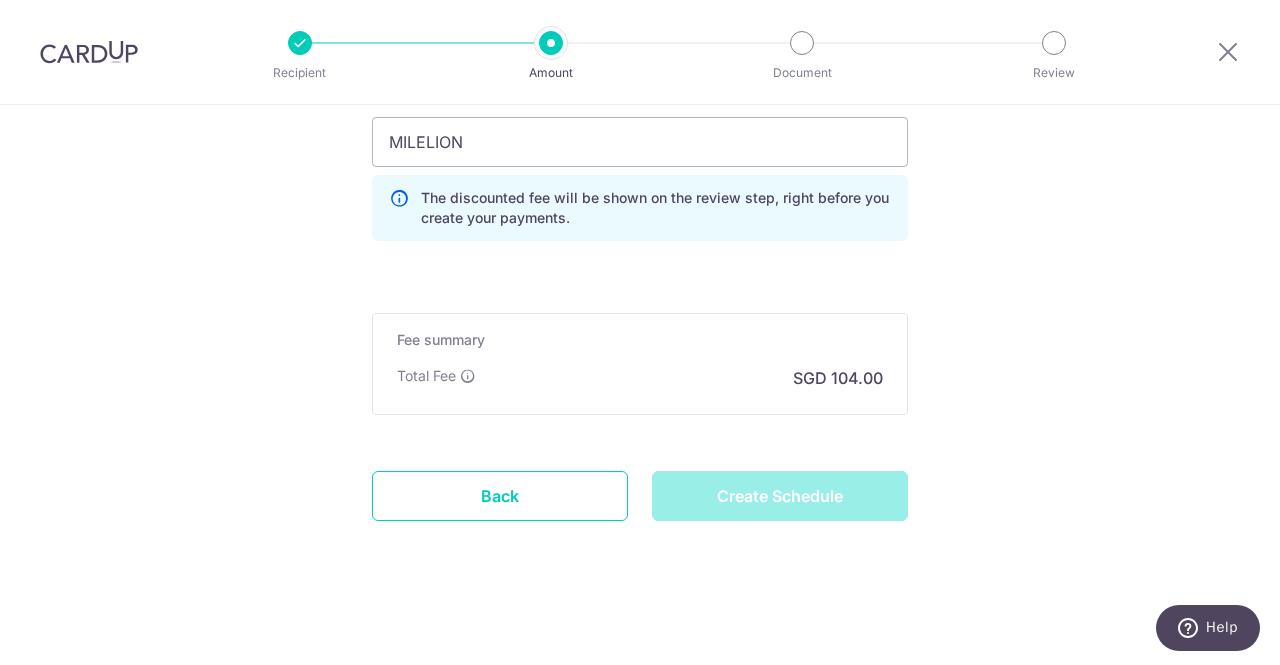 type on "Create Schedule" 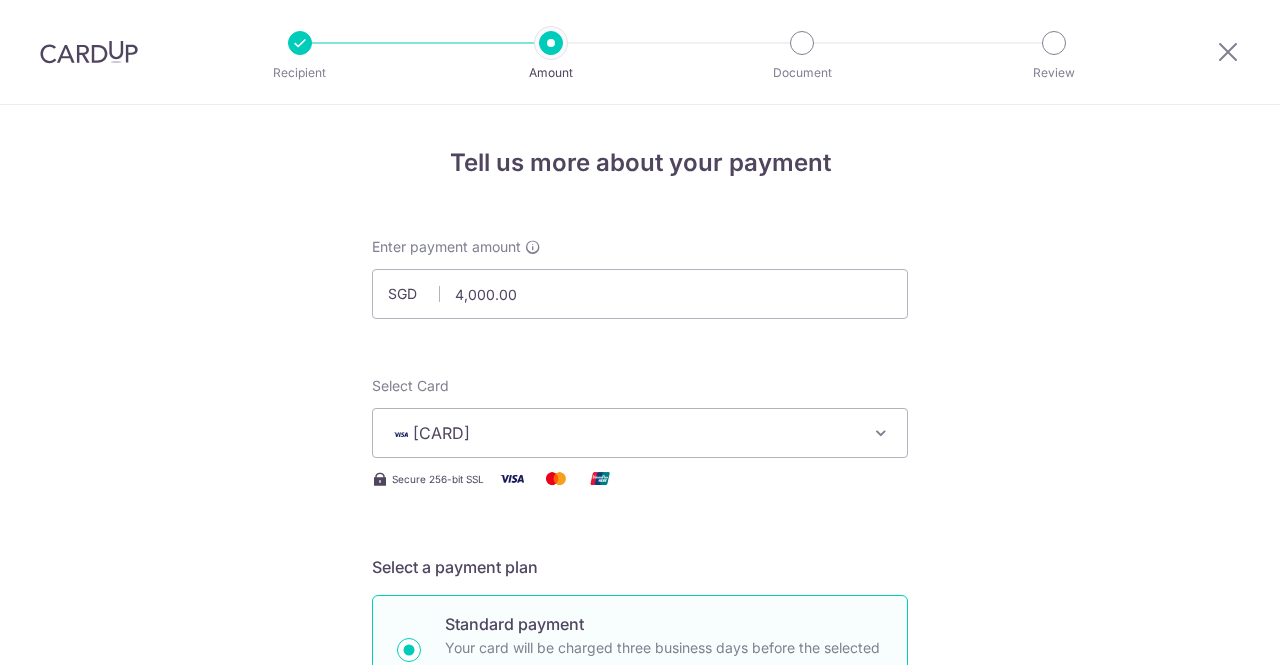scroll, scrollTop: 0, scrollLeft: 0, axis: both 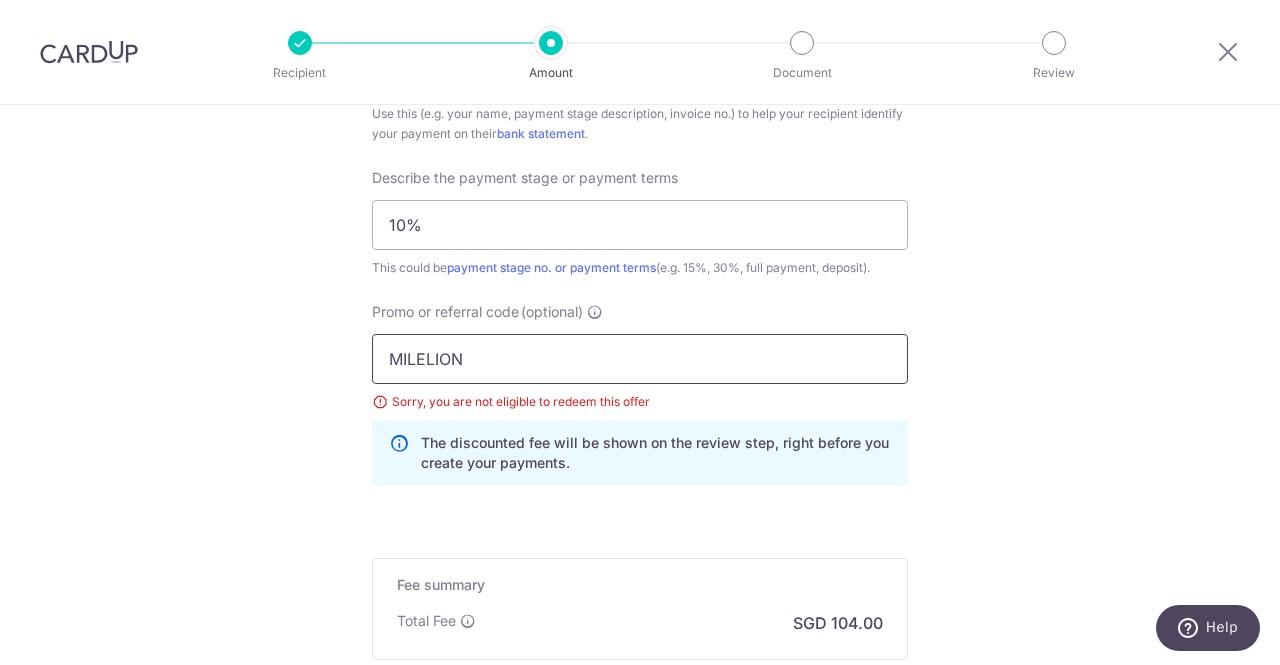 drag, startPoint x: 524, startPoint y: 354, endPoint x: 156, endPoint y: 404, distance: 371.3812 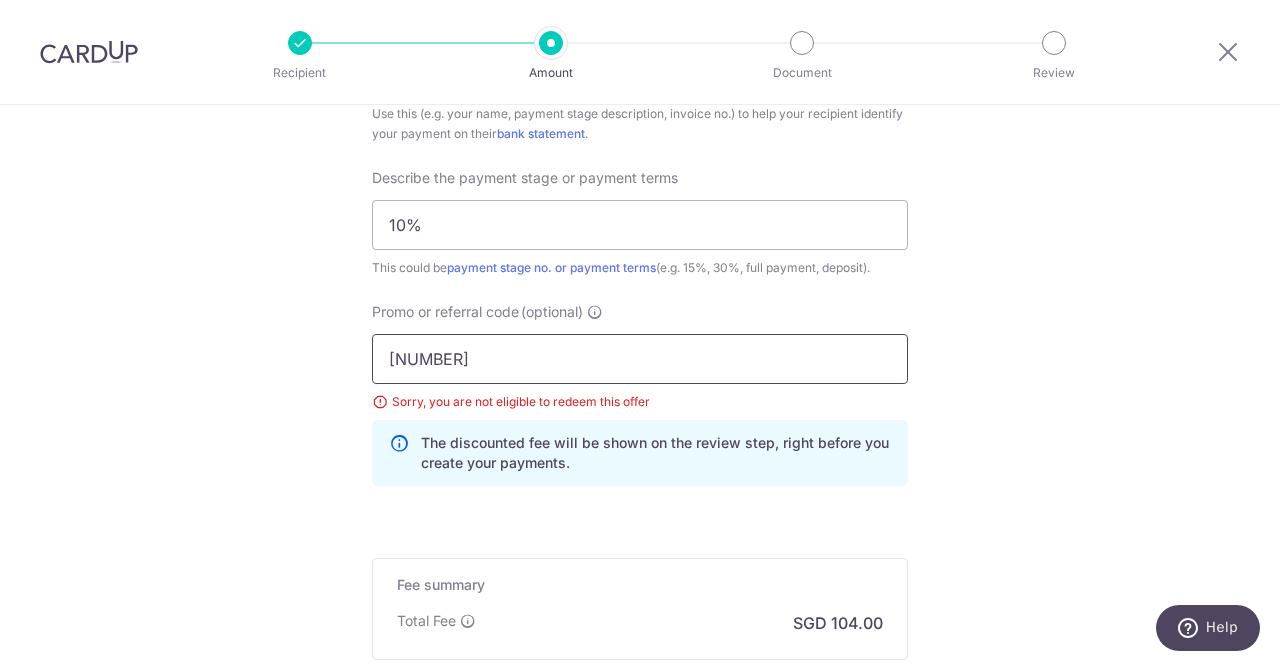 drag, startPoint x: 490, startPoint y: 363, endPoint x: 288, endPoint y: 373, distance: 202.24738 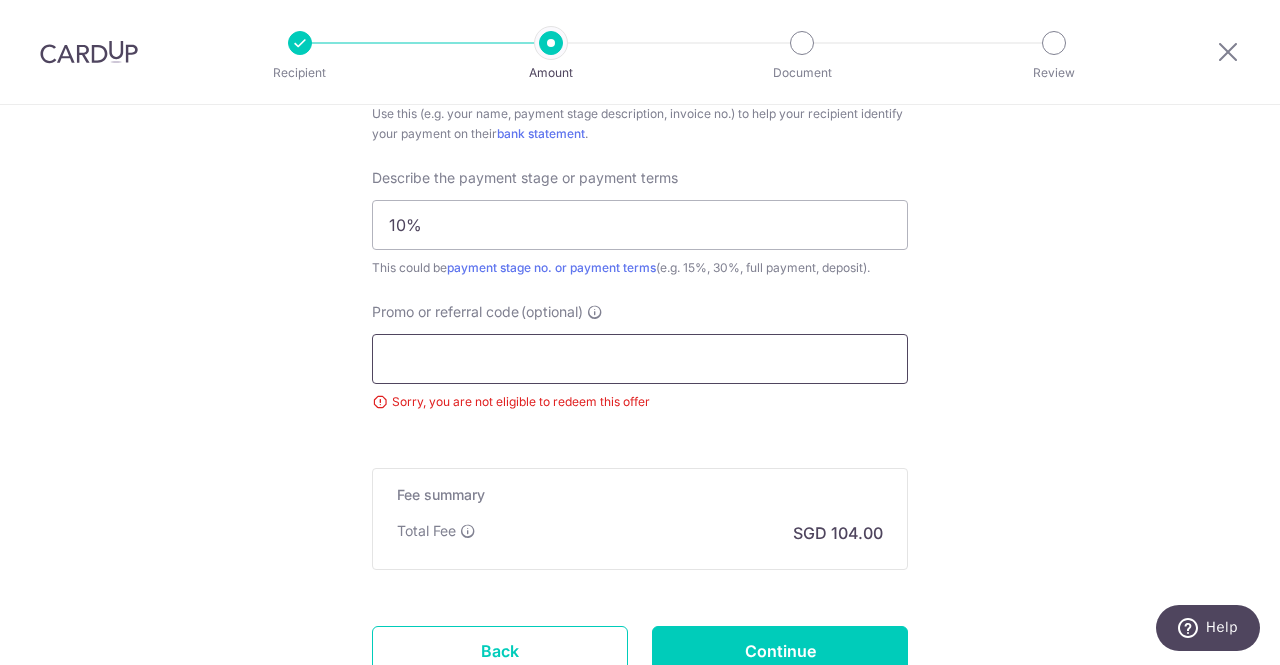 paste on "RENO25ONE" 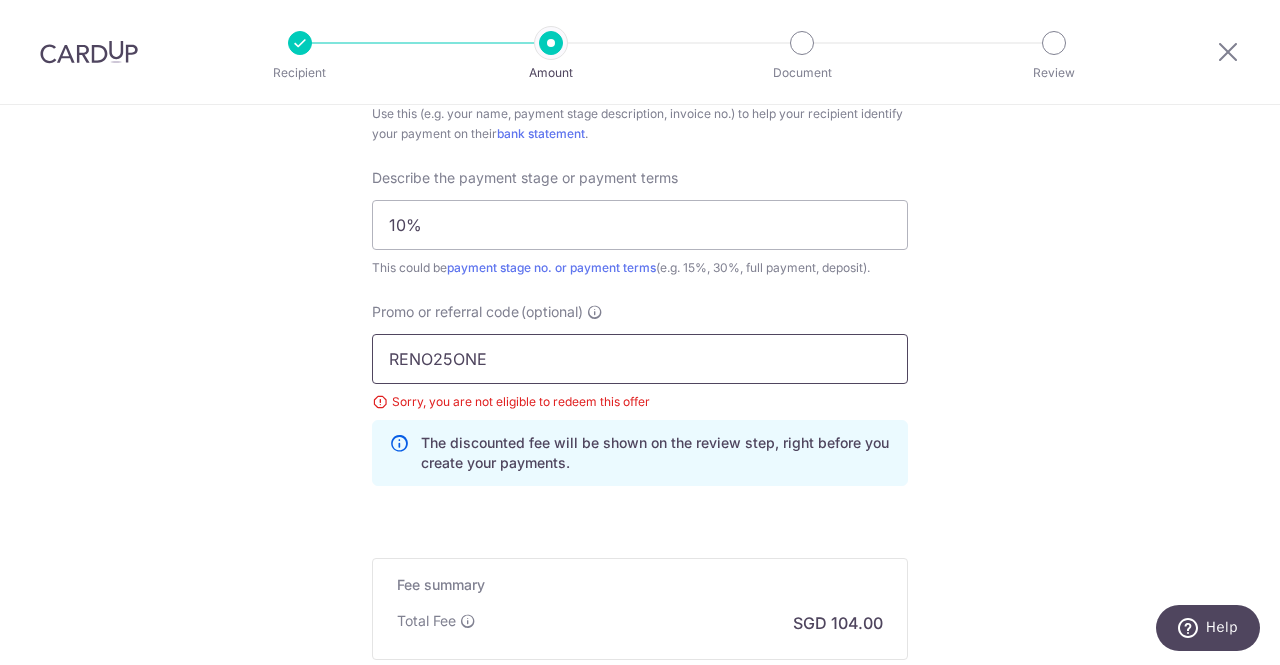 scroll, scrollTop: 1577, scrollLeft: 0, axis: vertical 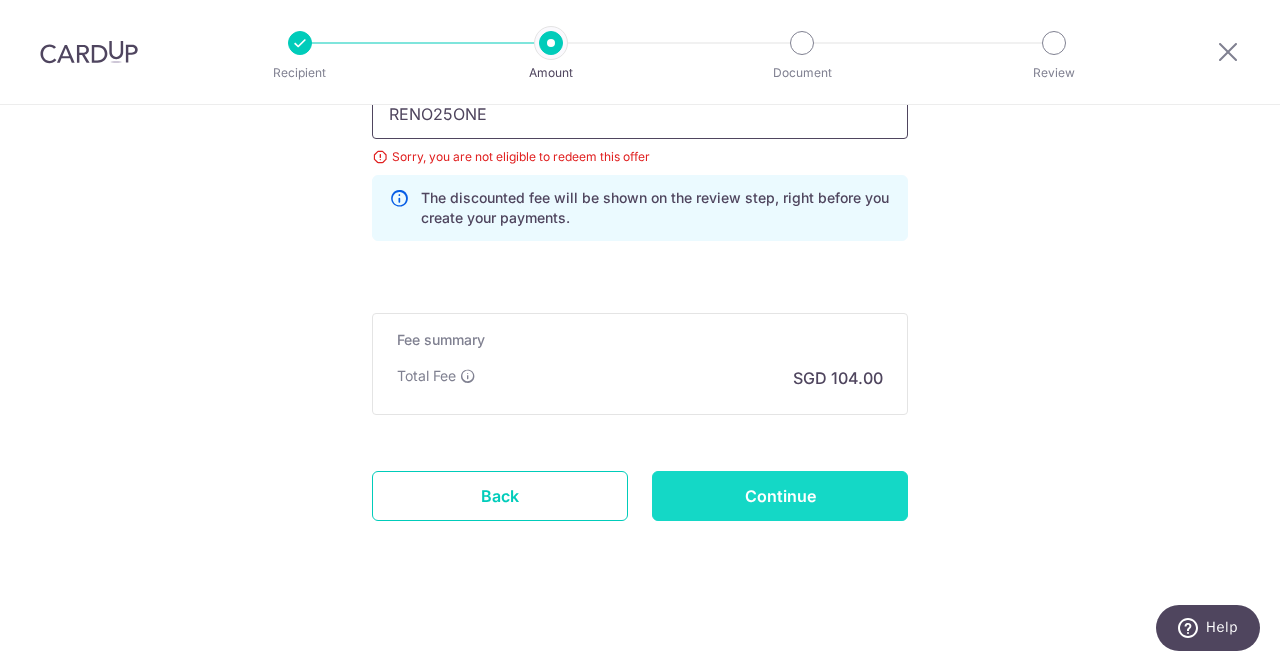 type on "RENO25ONE" 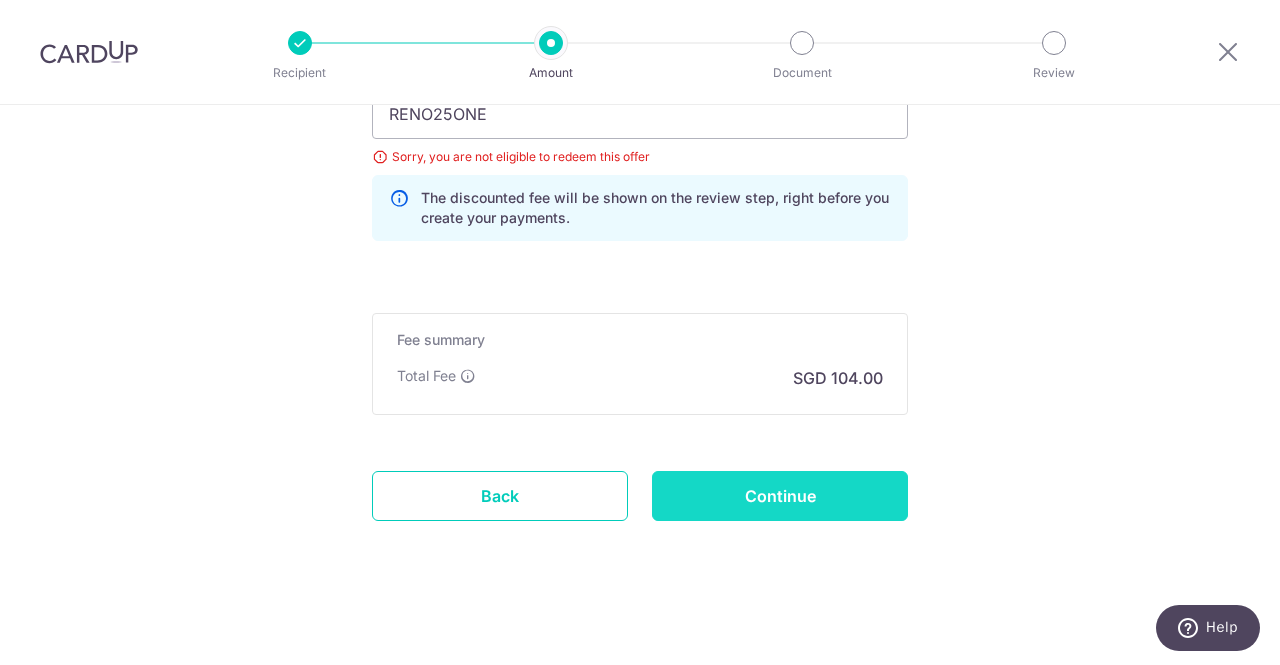 click on "Continue" at bounding box center [780, 496] 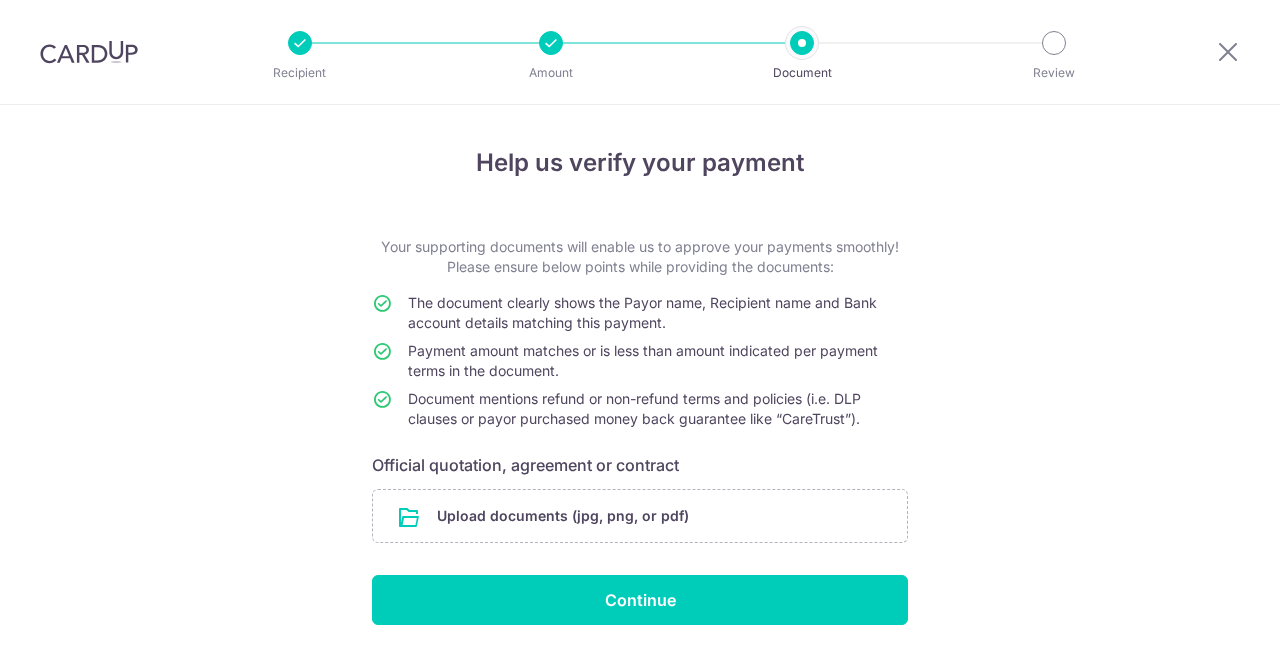 scroll, scrollTop: 0, scrollLeft: 0, axis: both 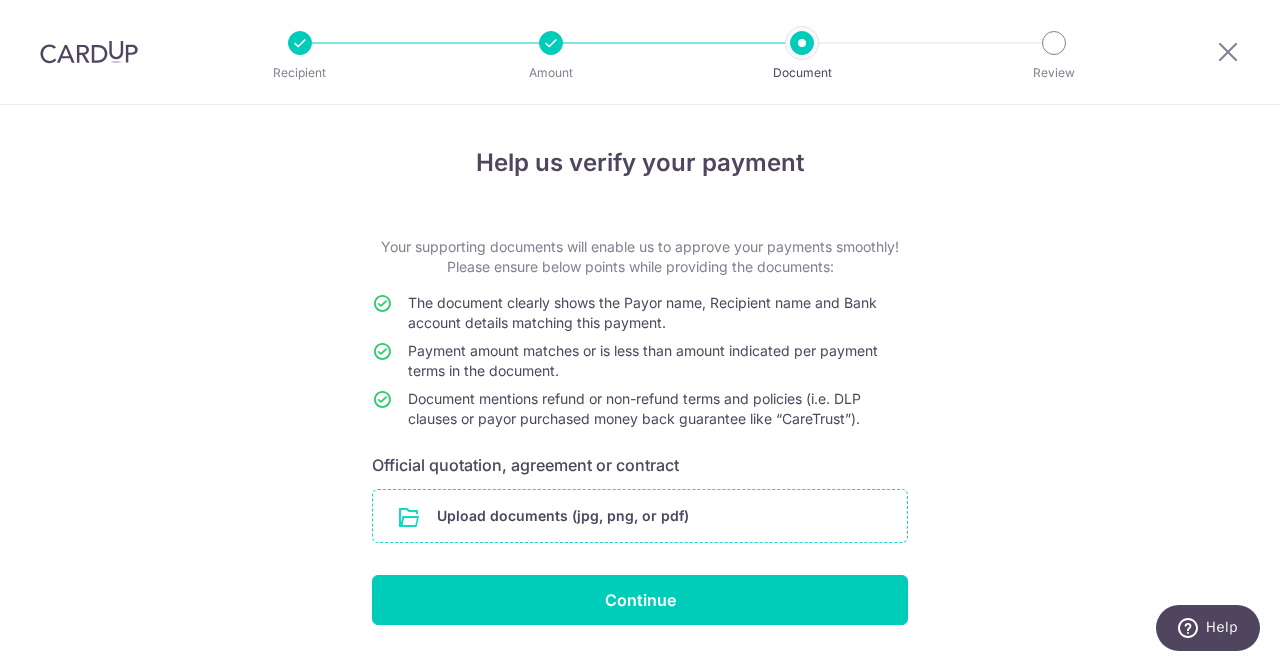 click at bounding box center [640, 516] 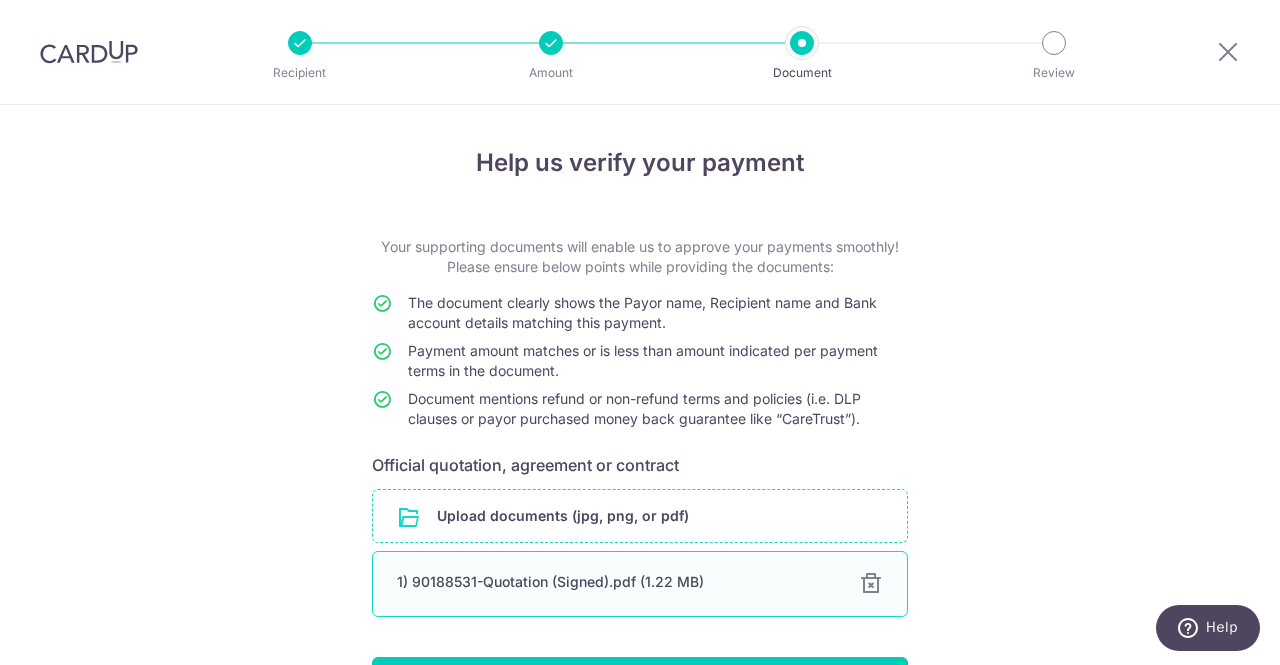 scroll, scrollTop: 134, scrollLeft: 0, axis: vertical 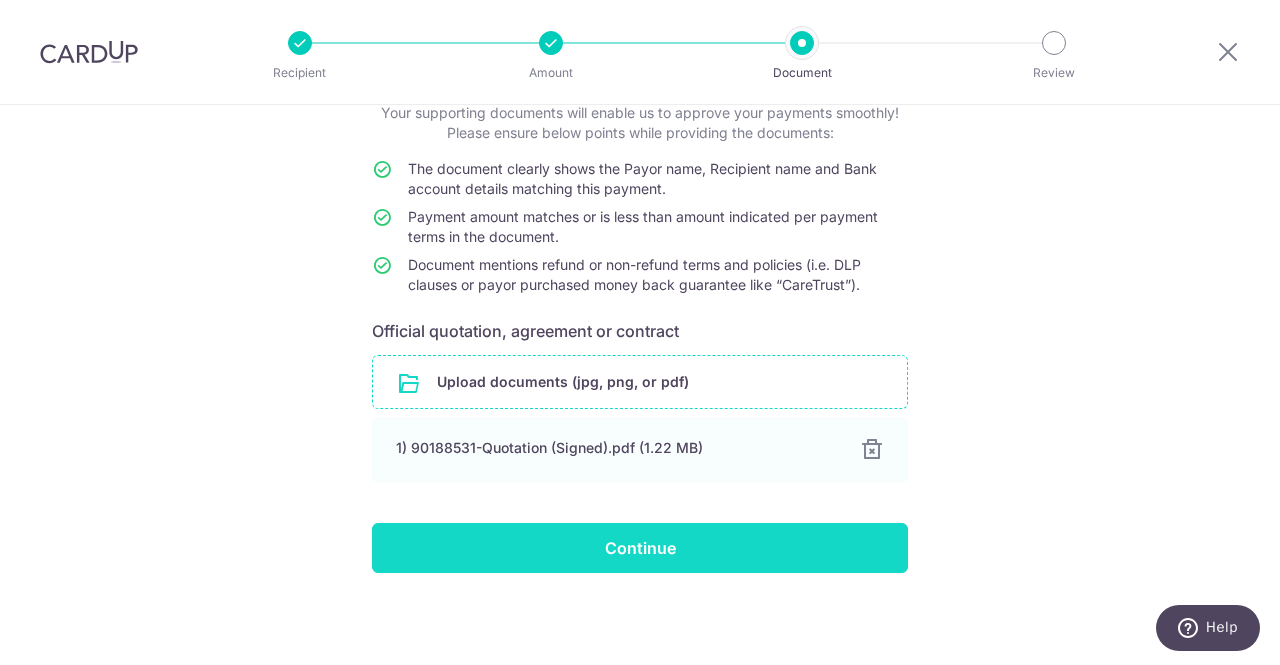 click on "Continue" at bounding box center [640, 548] 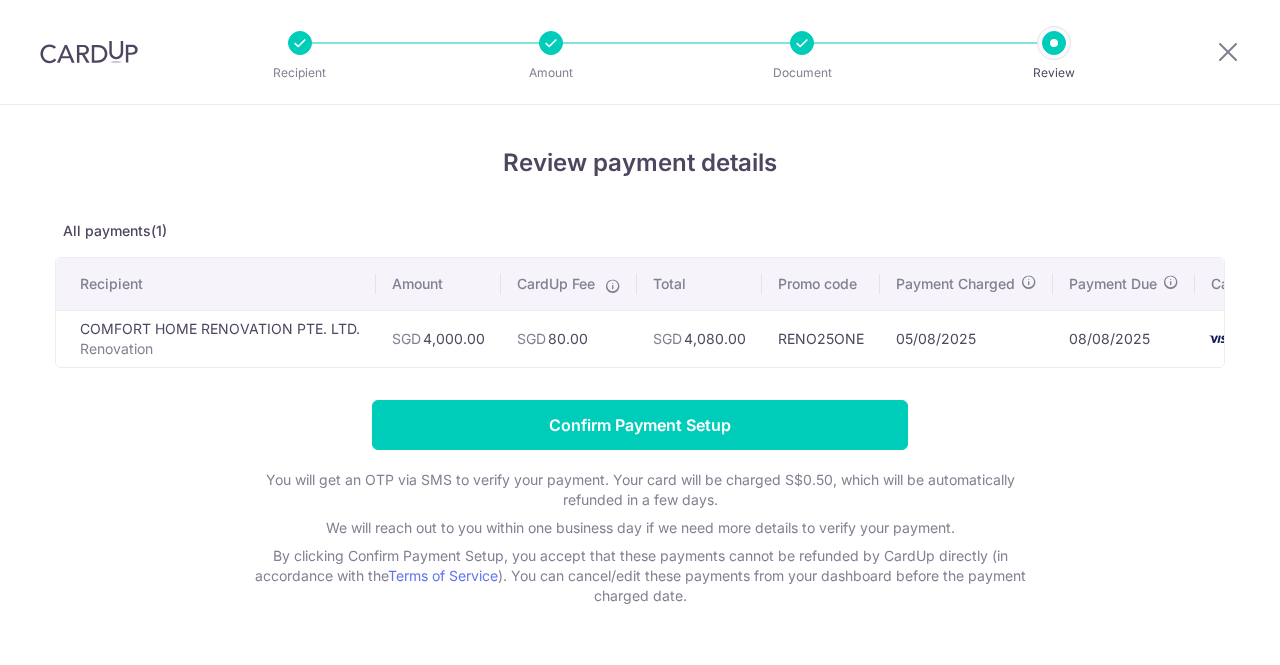 scroll, scrollTop: 0, scrollLeft: 0, axis: both 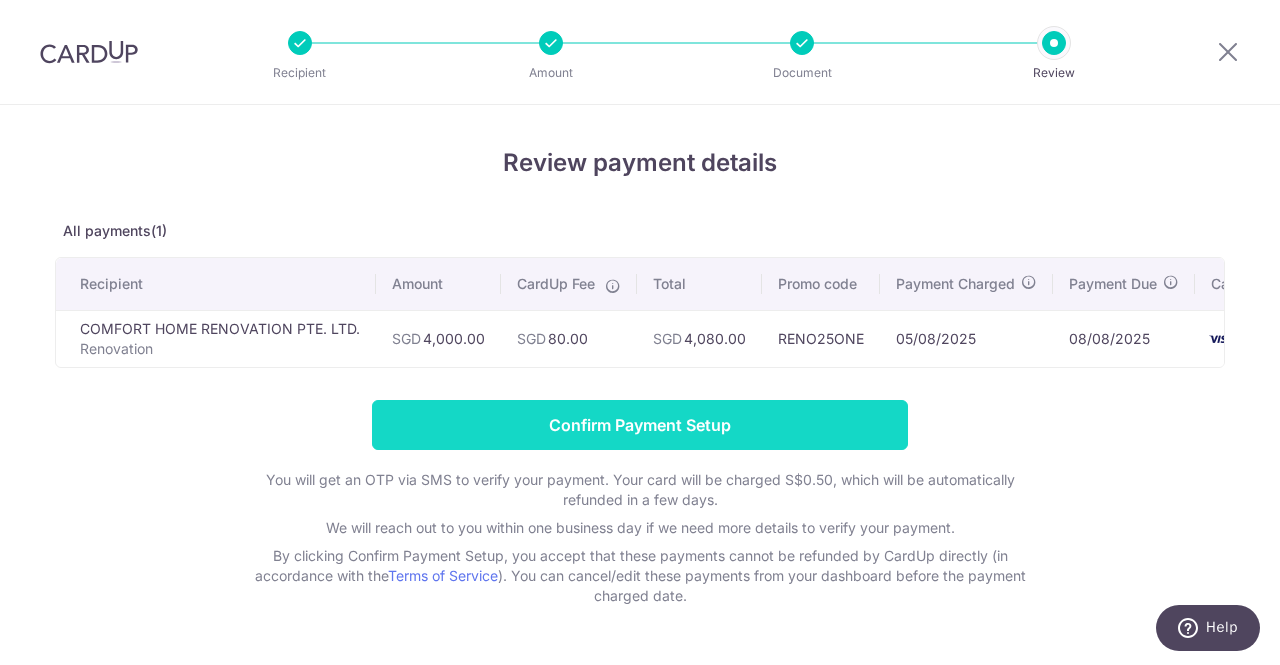 click on "Confirm Payment Setup" at bounding box center [640, 425] 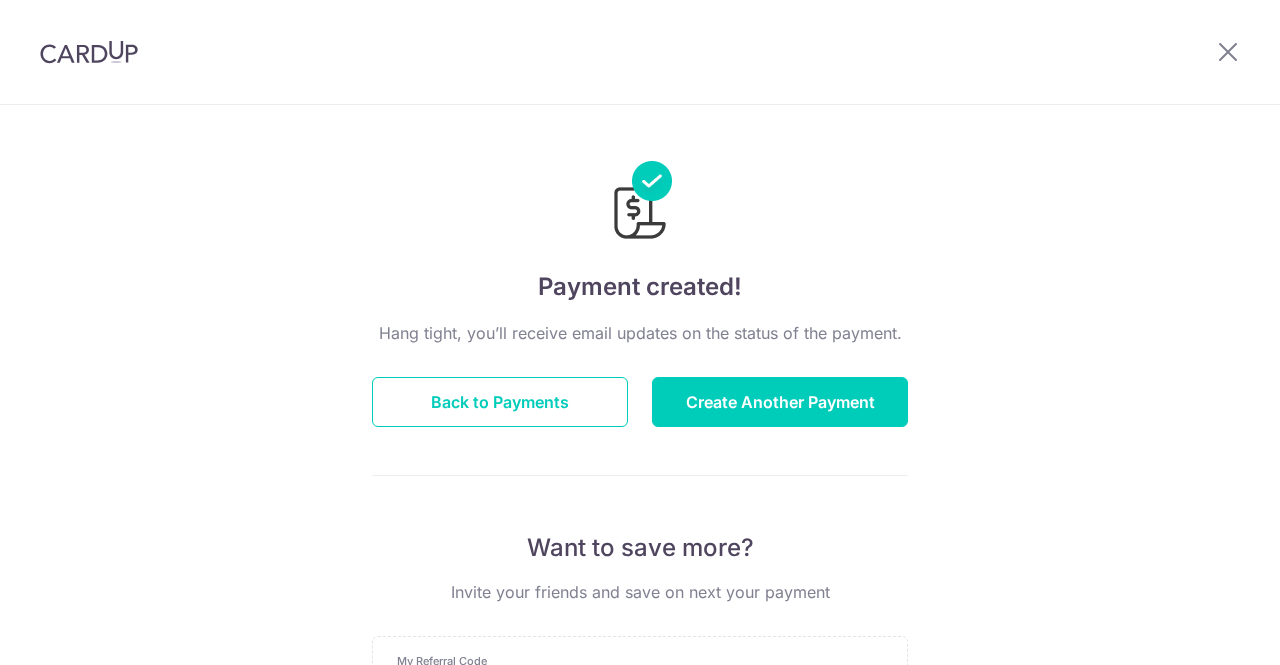 scroll, scrollTop: 0, scrollLeft: 0, axis: both 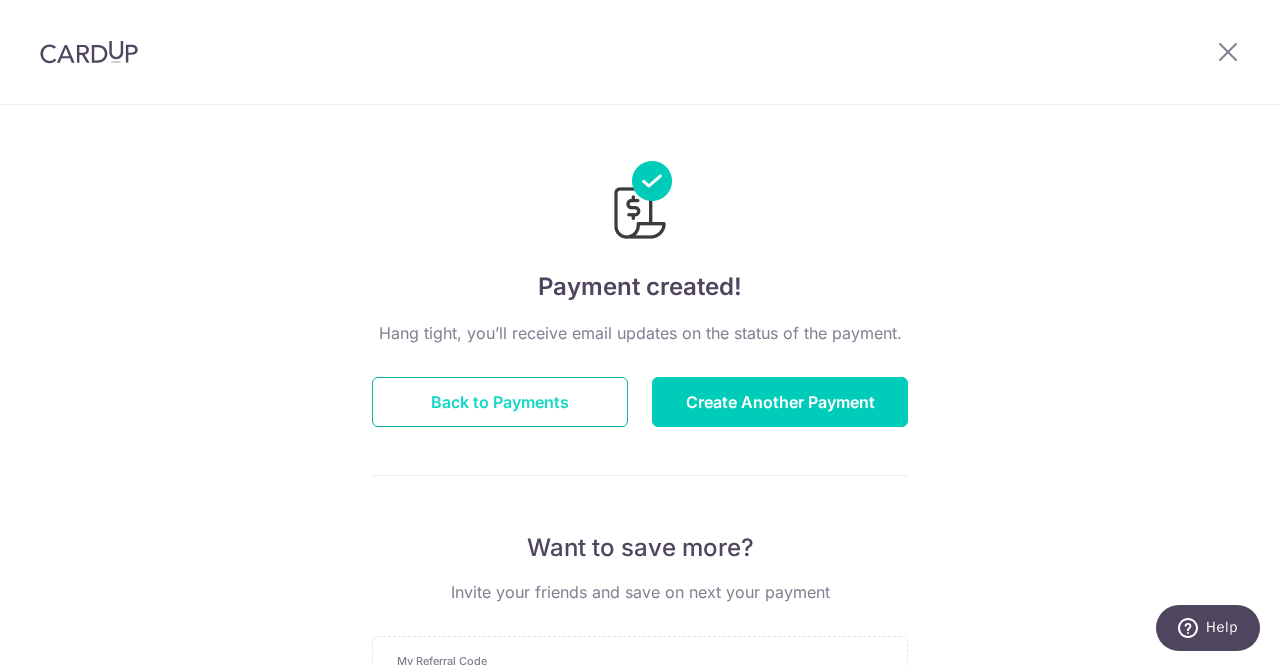 click on "Back to Payments" at bounding box center (500, 402) 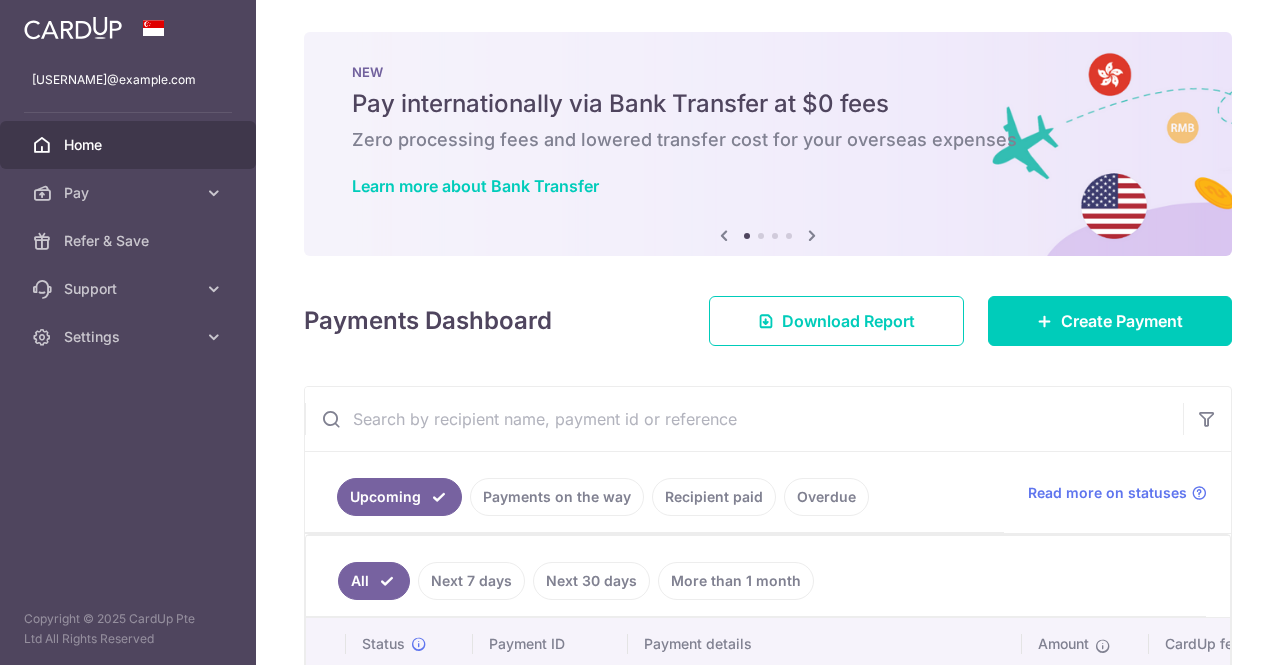 scroll, scrollTop: 0, scrollLeft: 0, axis: both 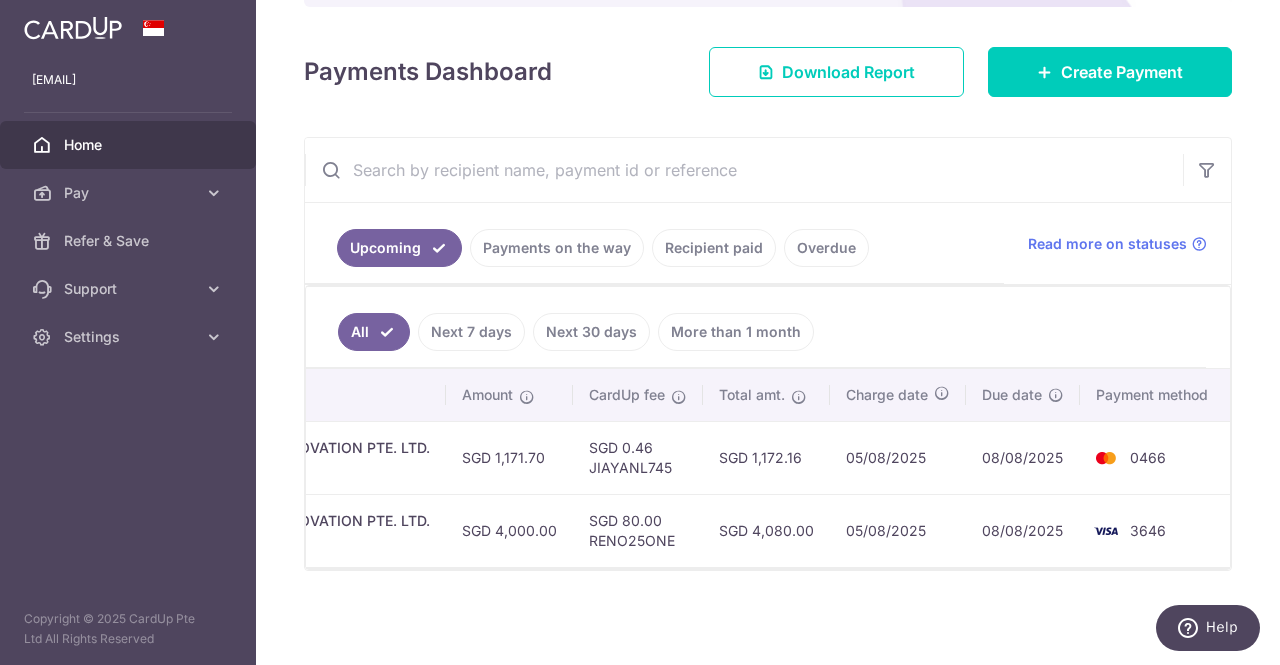 click on "SGD 80.00
RENO25ONE" at bounding box center [638, 530] 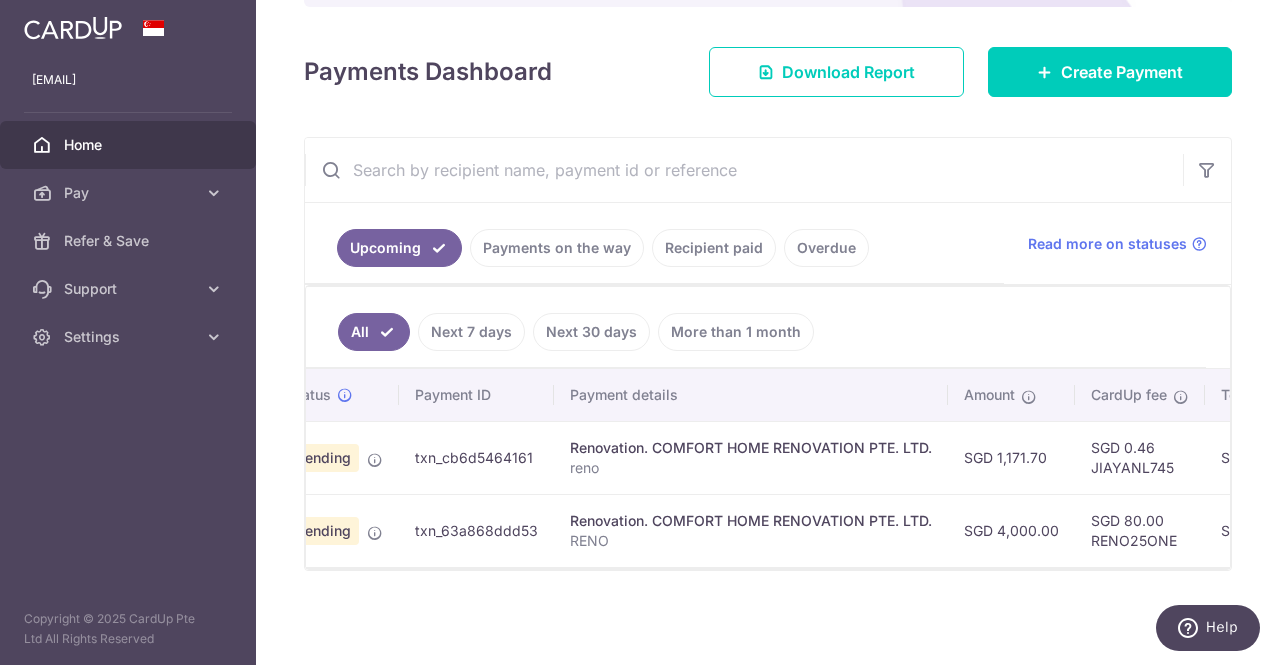 scroll, scrollTop: 0, scrollLeft: 0, axis: both 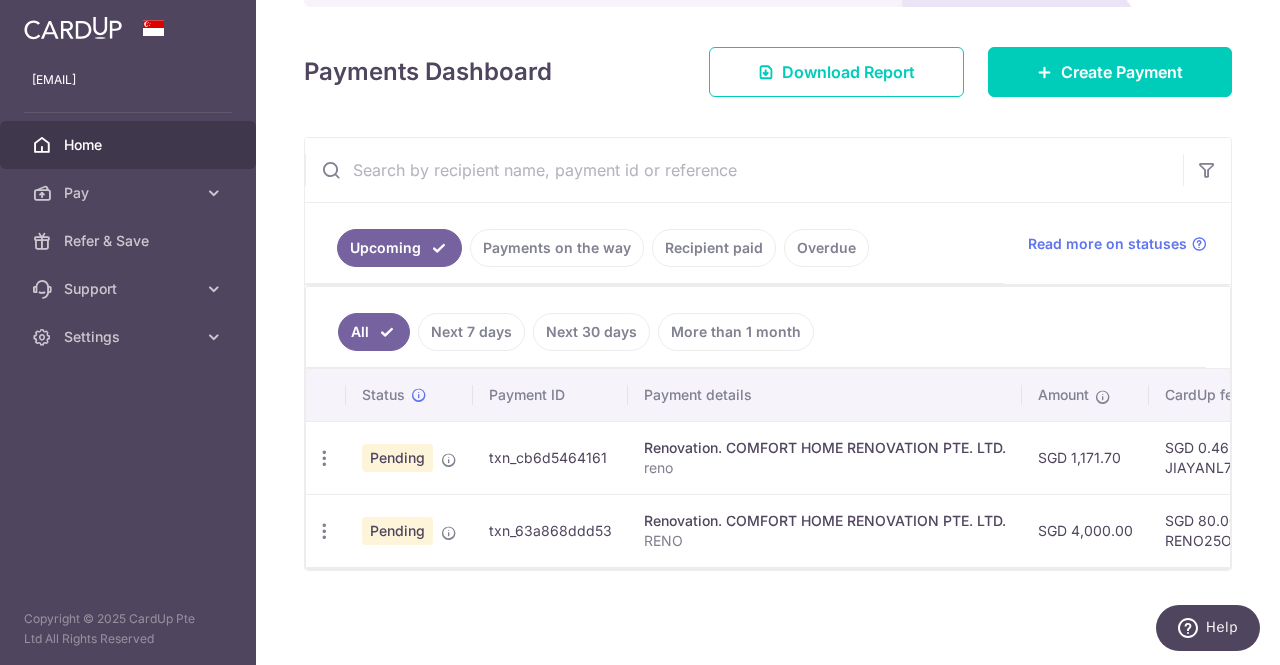 click on "Pending" at bounding box center [409, 530] 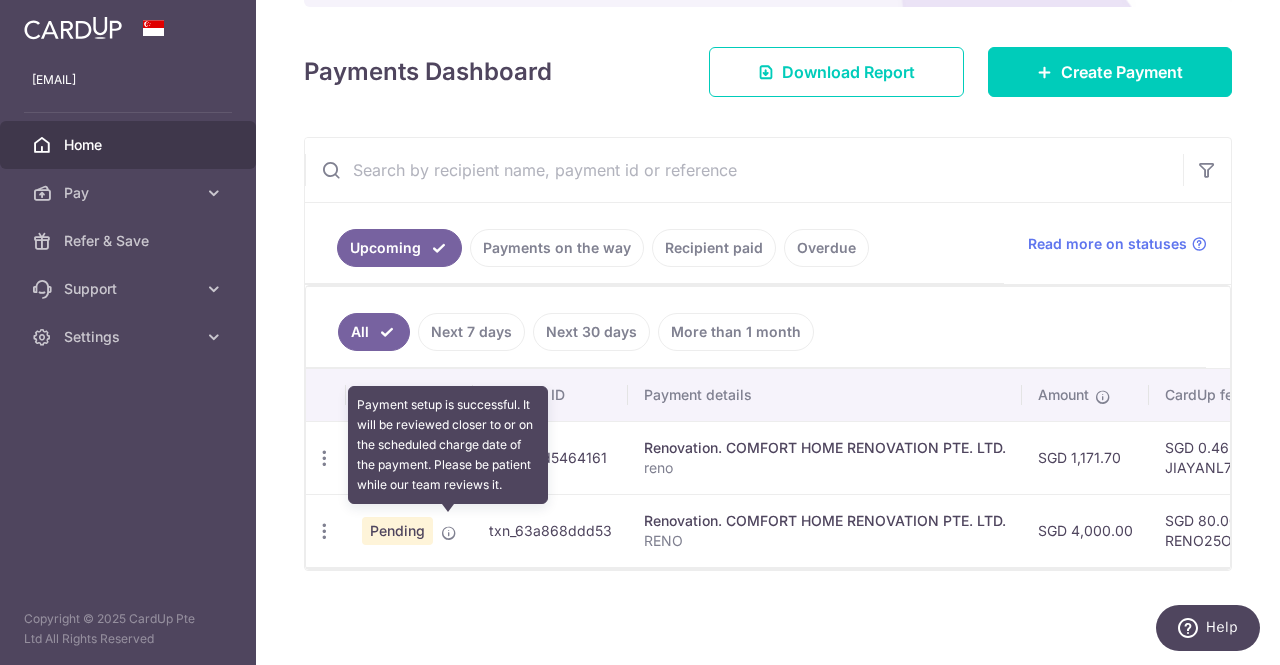 click at bounding box center [449, 533] 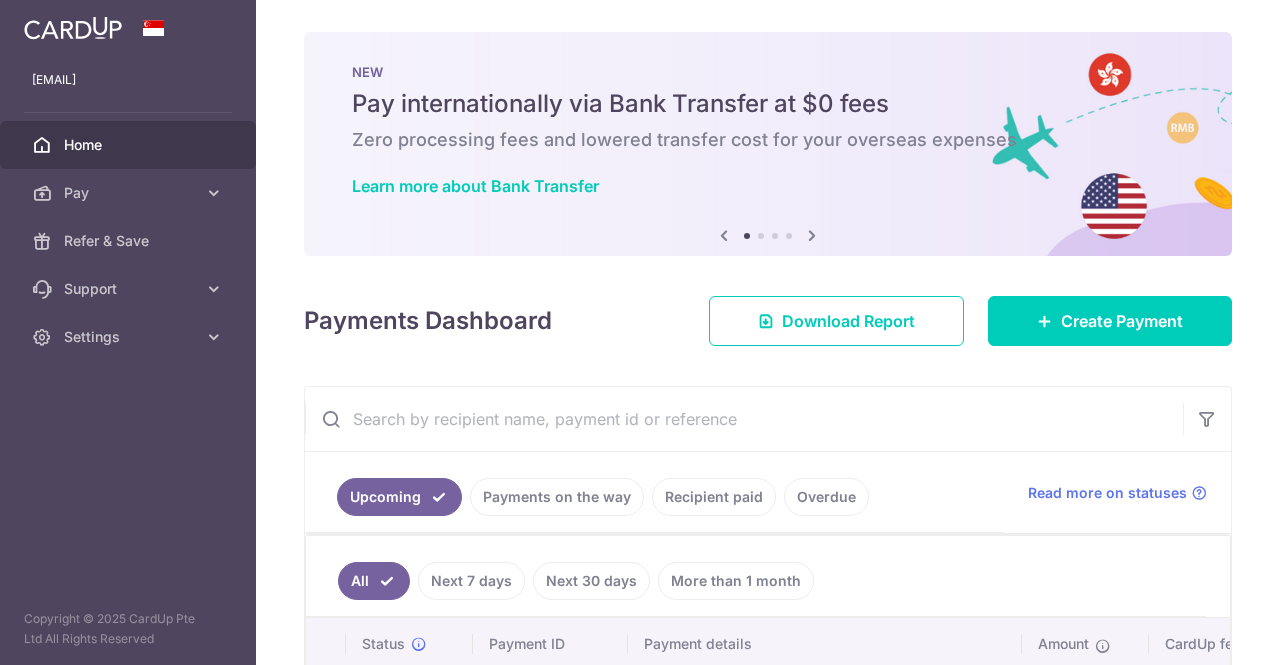 scroll, scrollTop: 0, scrollLeft: 0, axis: both 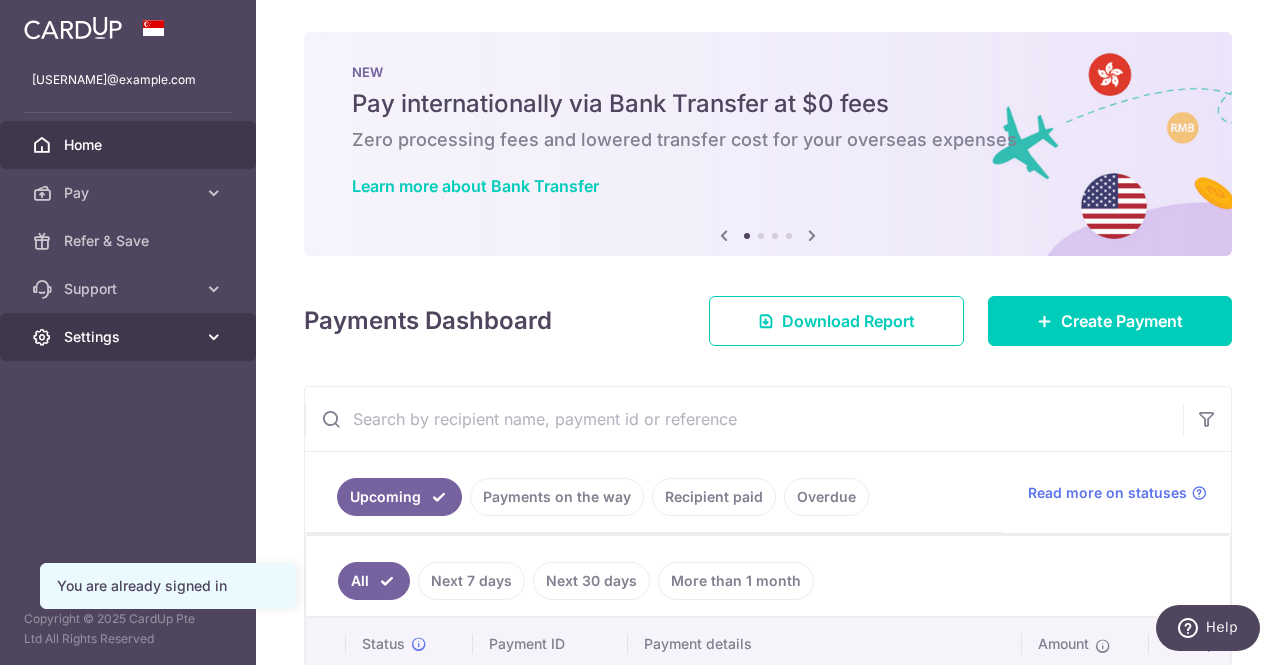 click on "Settings" at bounding box center (128, 337) 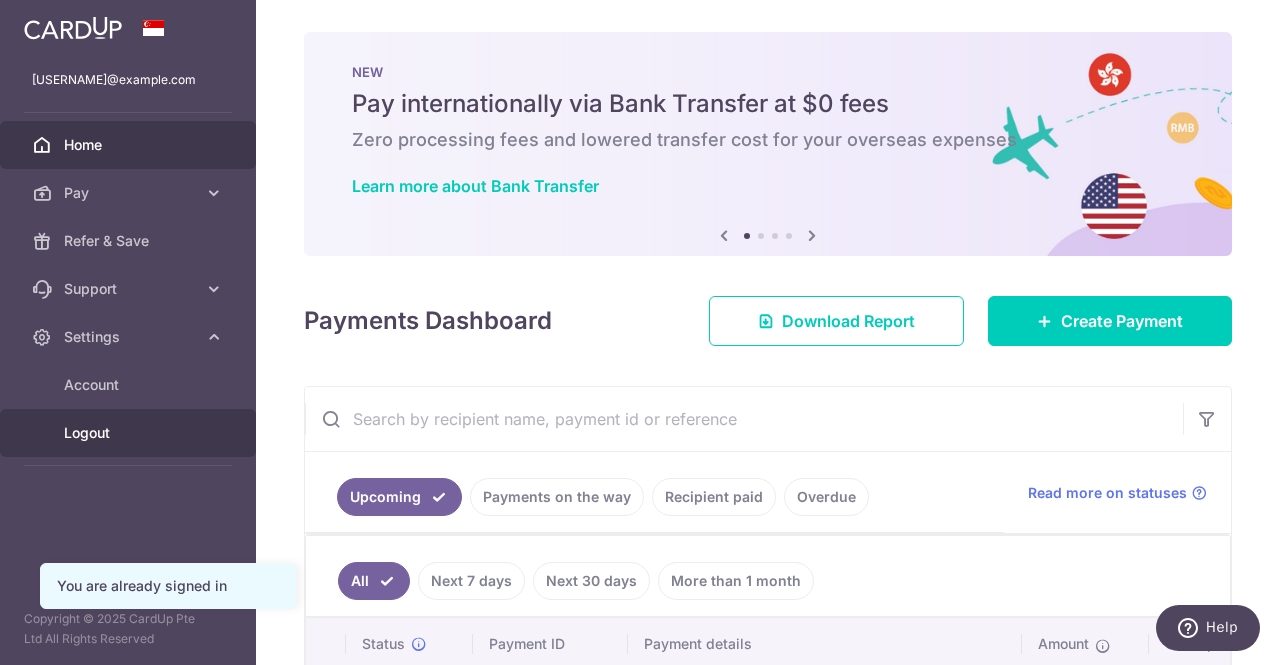 click on "Logout" at bounding box center [130, 433] 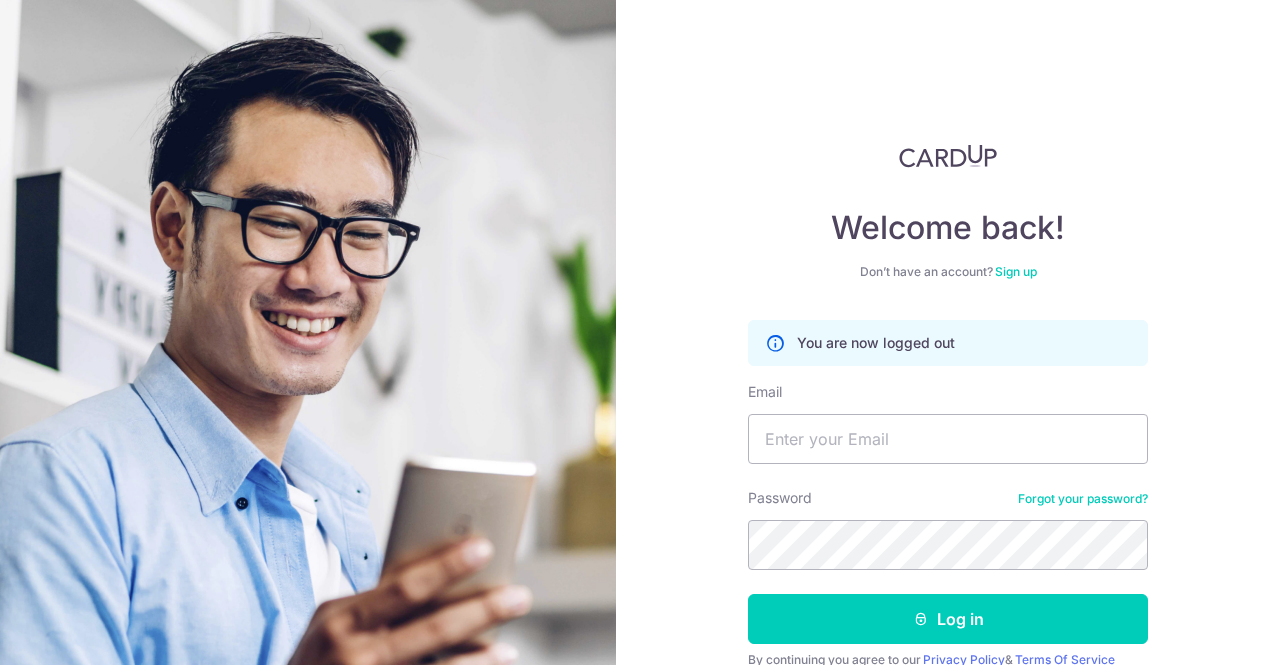 scroll, scrollTop: 0, scrollLeft: 0, axis: both 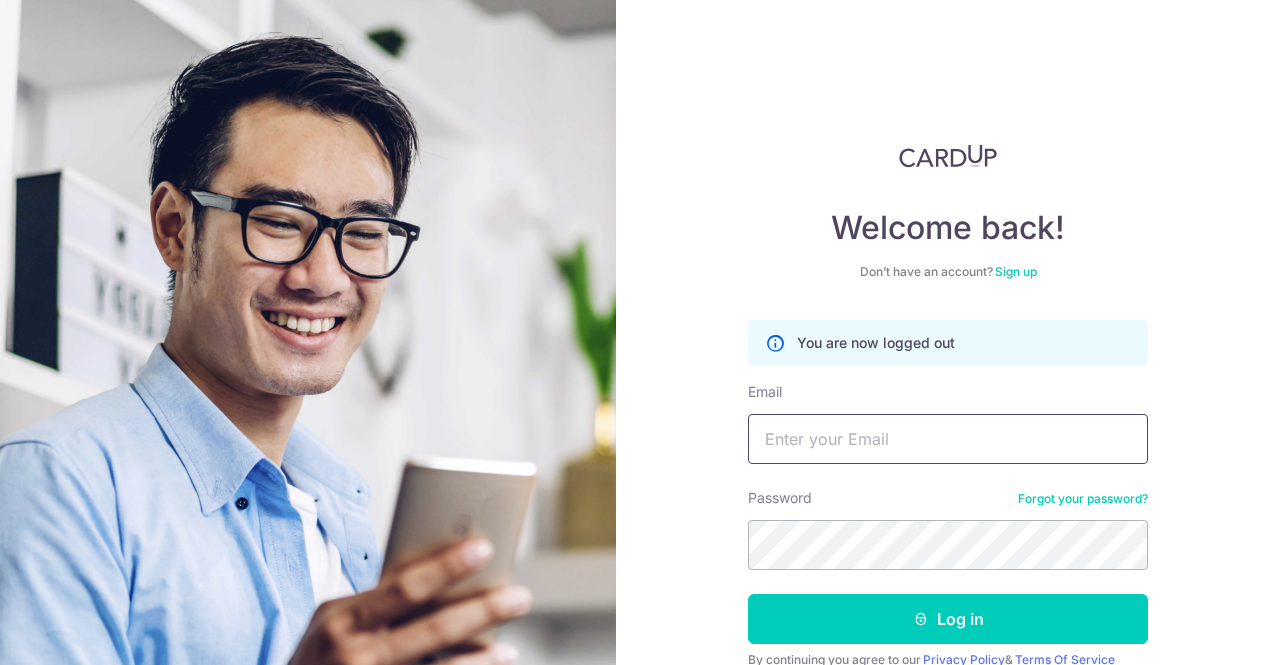 click on "Email" at bounding box center [948, 439] 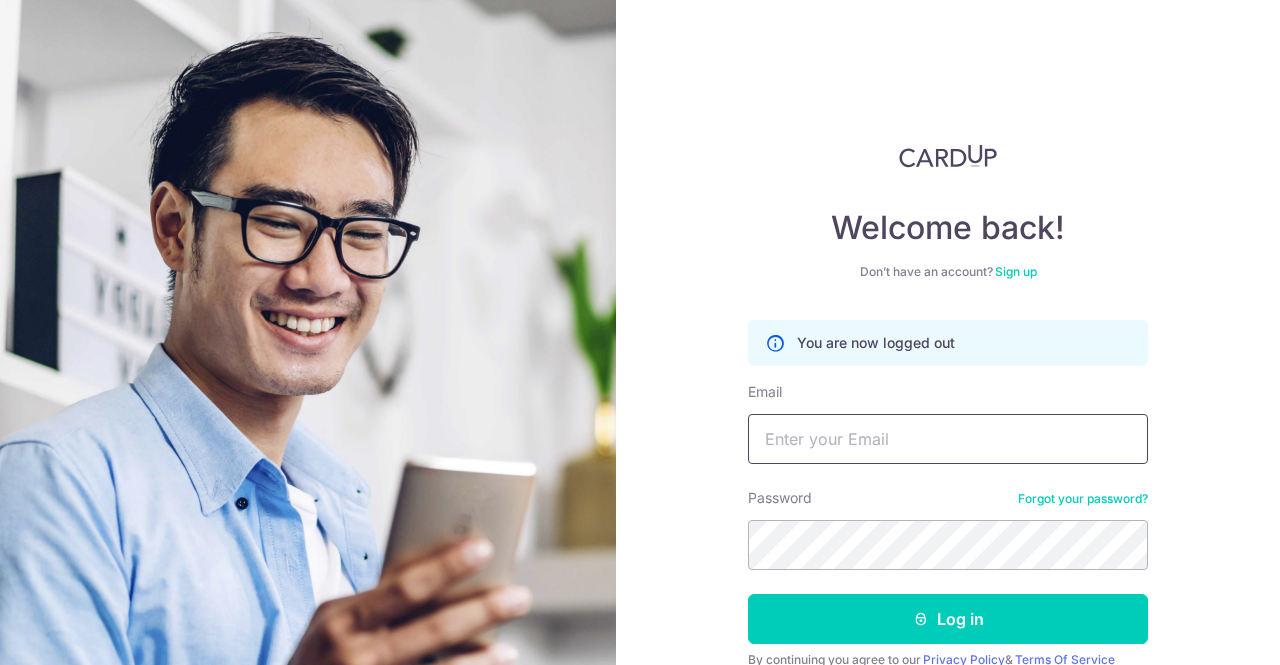 type on "[USERNAME]@example.com" 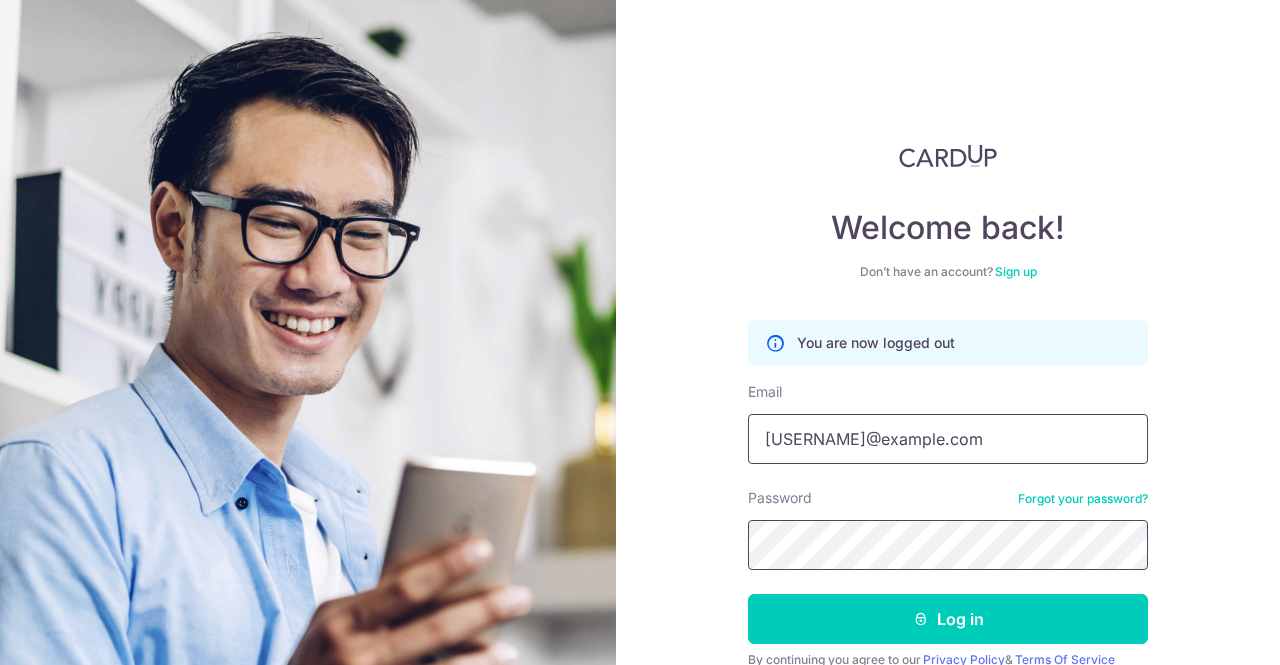 click on "Log in" at bounding box center [948, 619] 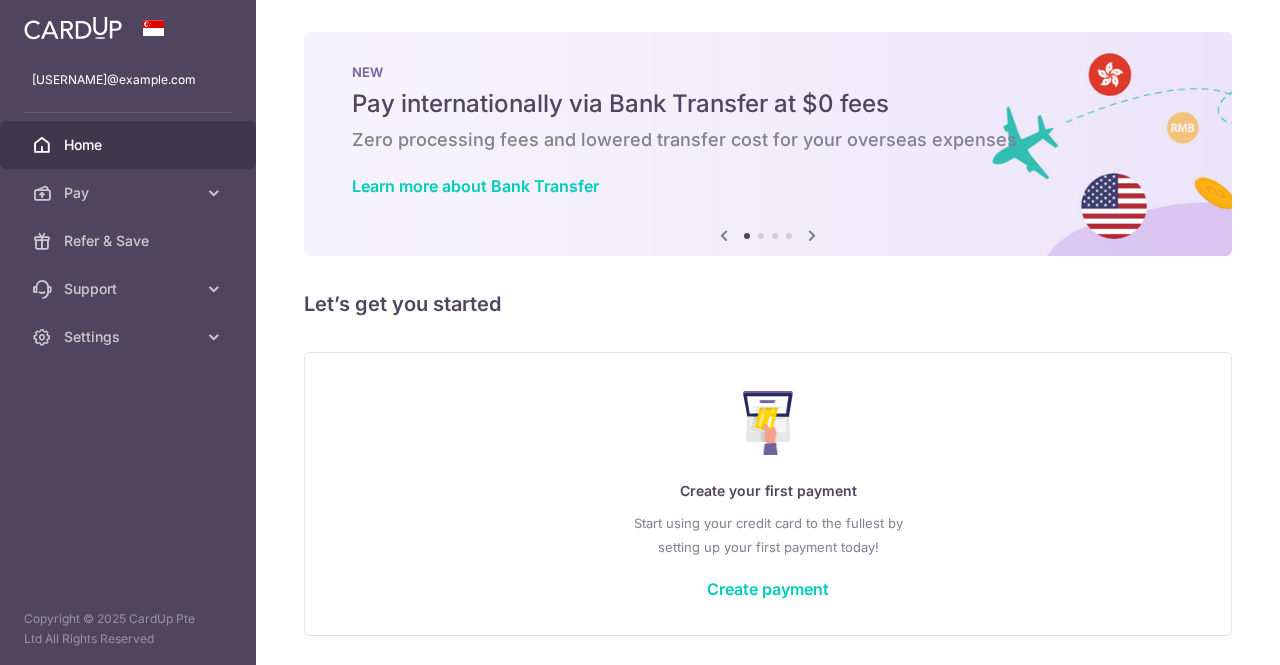 scroll, scrollTop: 0, scrollLeft: 0, axis: both 